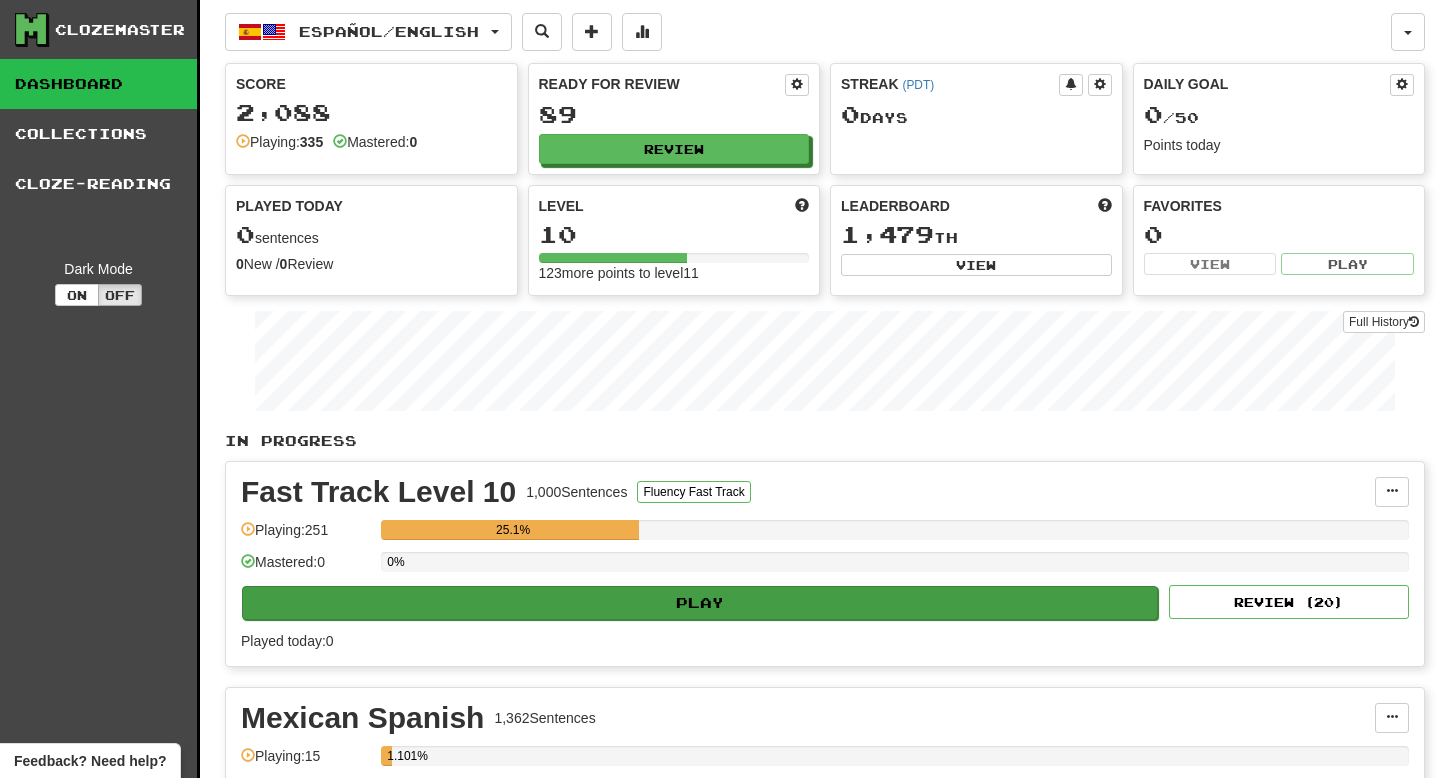 scroll, scrollTop: 0, scrollLeft: 0, axis: both 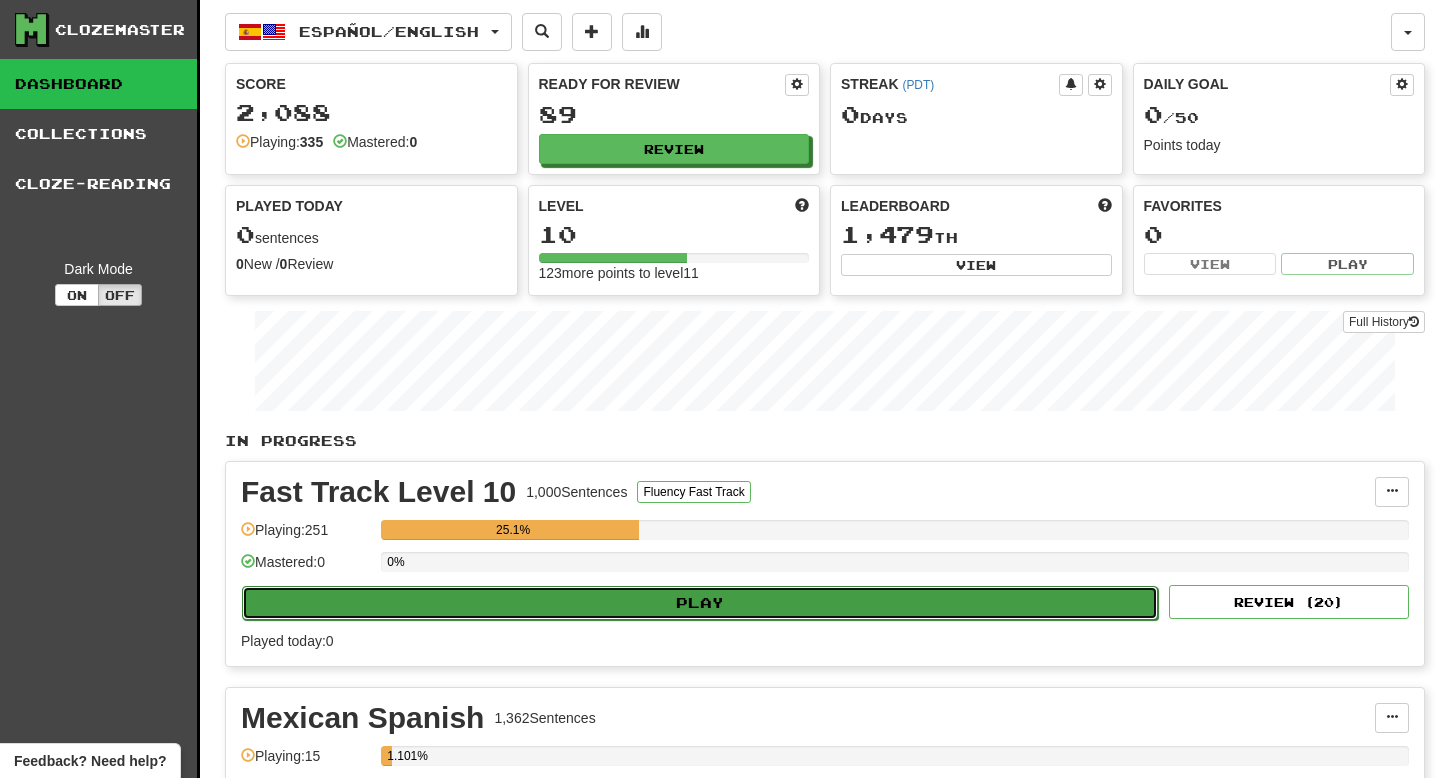 click on "Play" at bounding box center [700, 603] 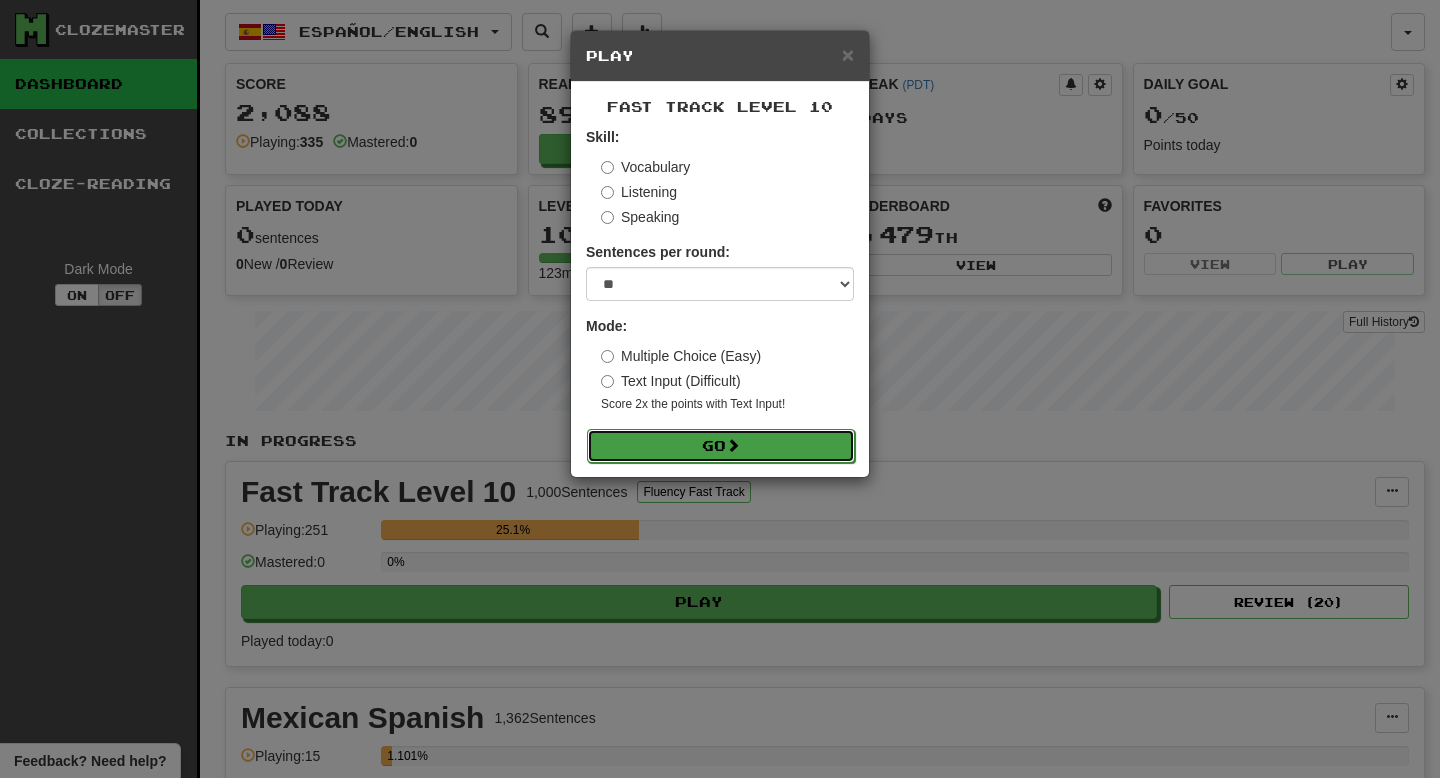 click on "Go" at bounding box center (721, 446) 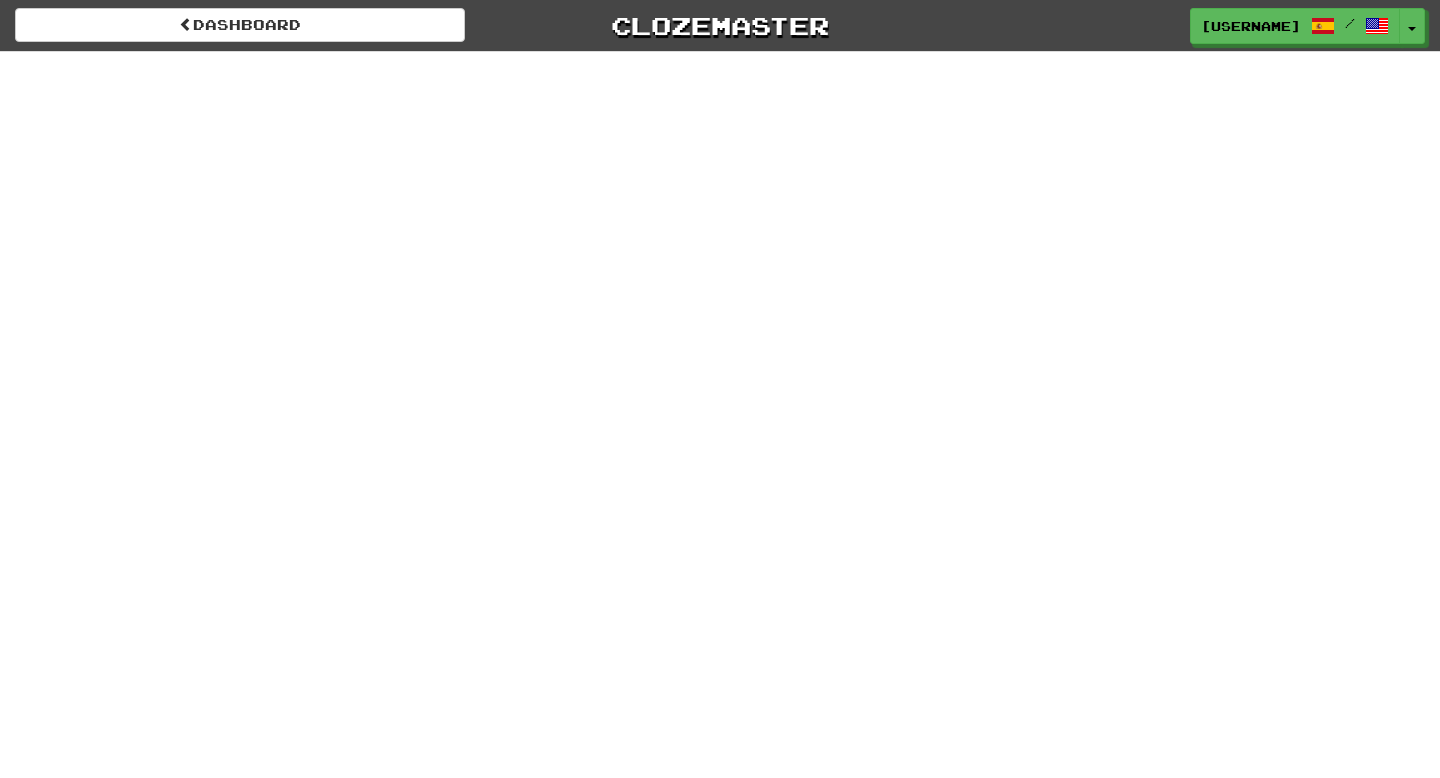 scroll, scrollTop: 0, scrollLeft: 0, axis: both 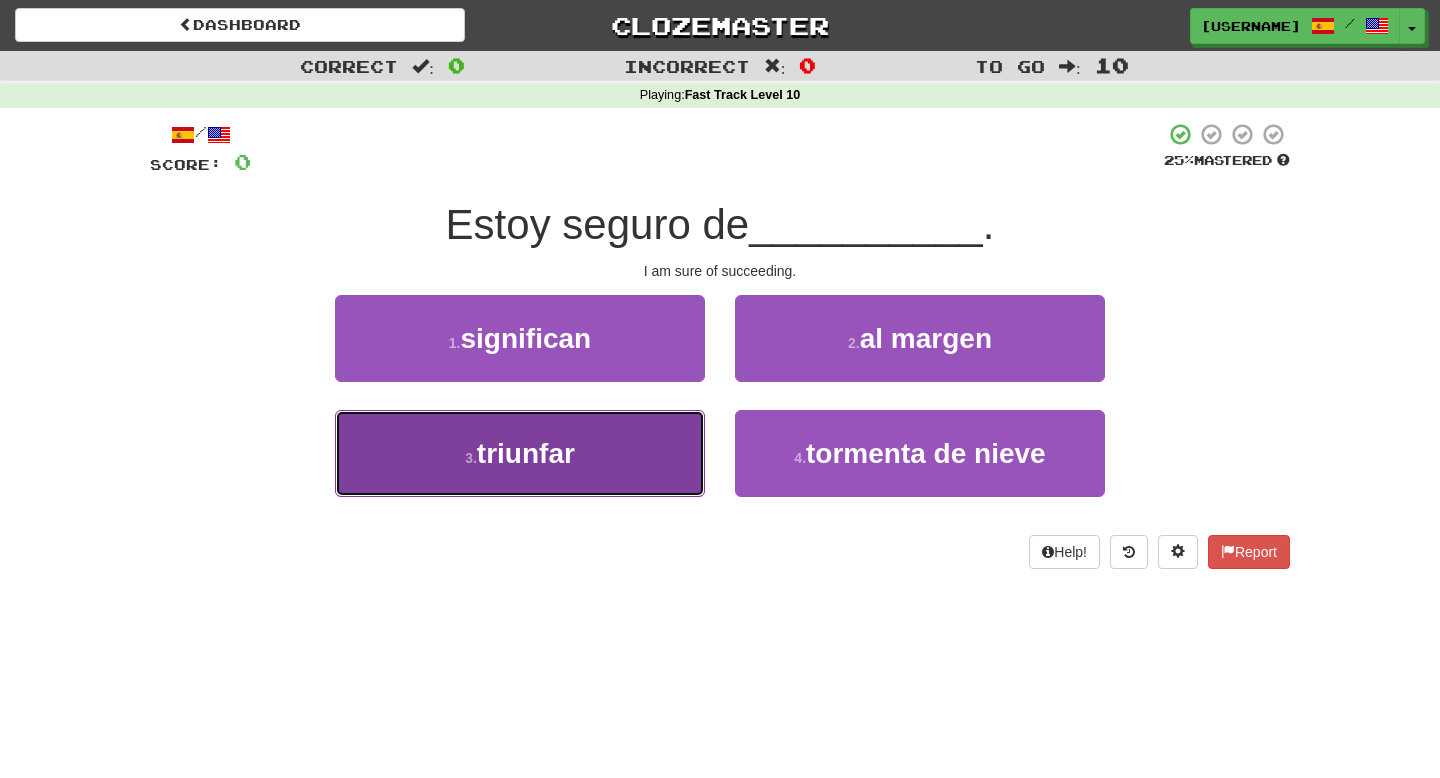 click on "3 .  triunfar" at bounding box center (520, 453) 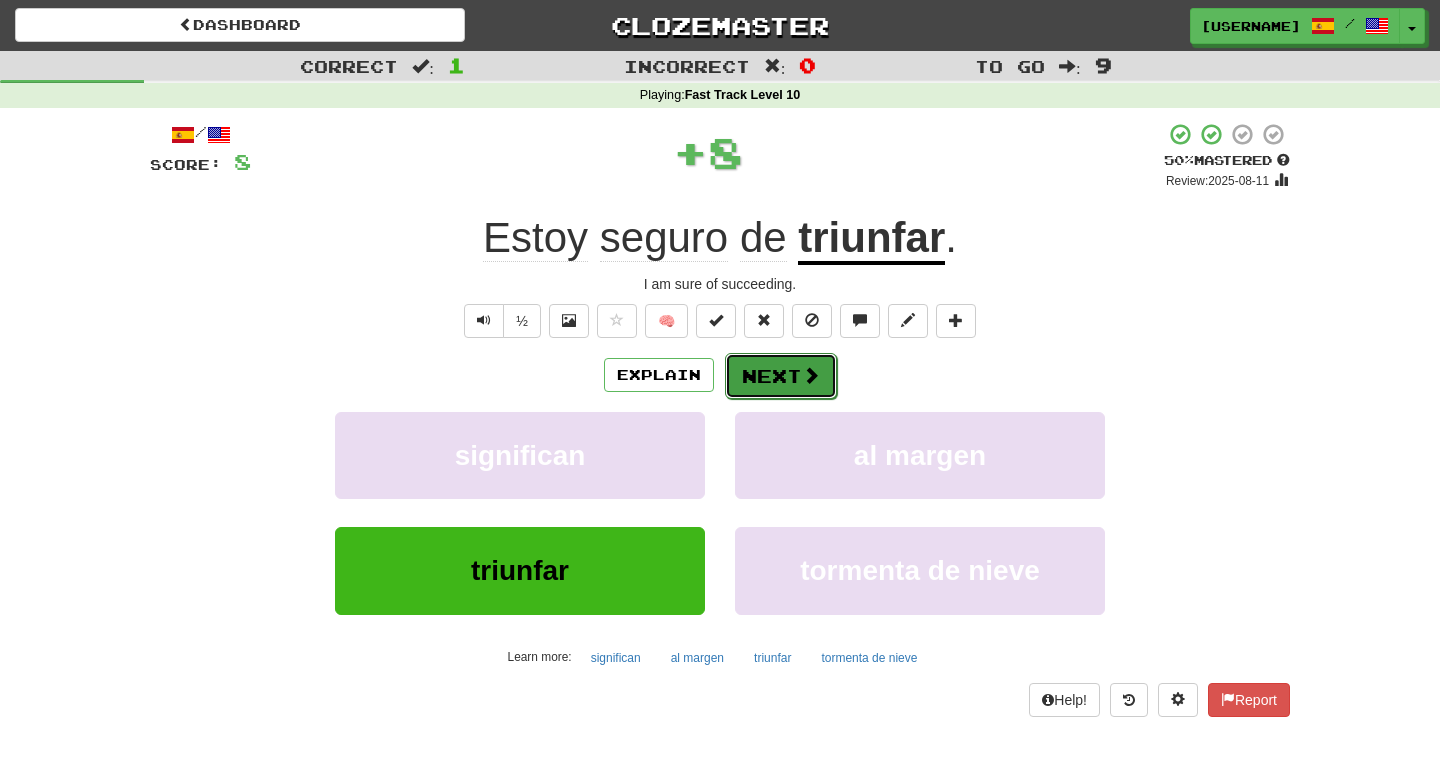 click on "Next" at bounding box center [781, 376] 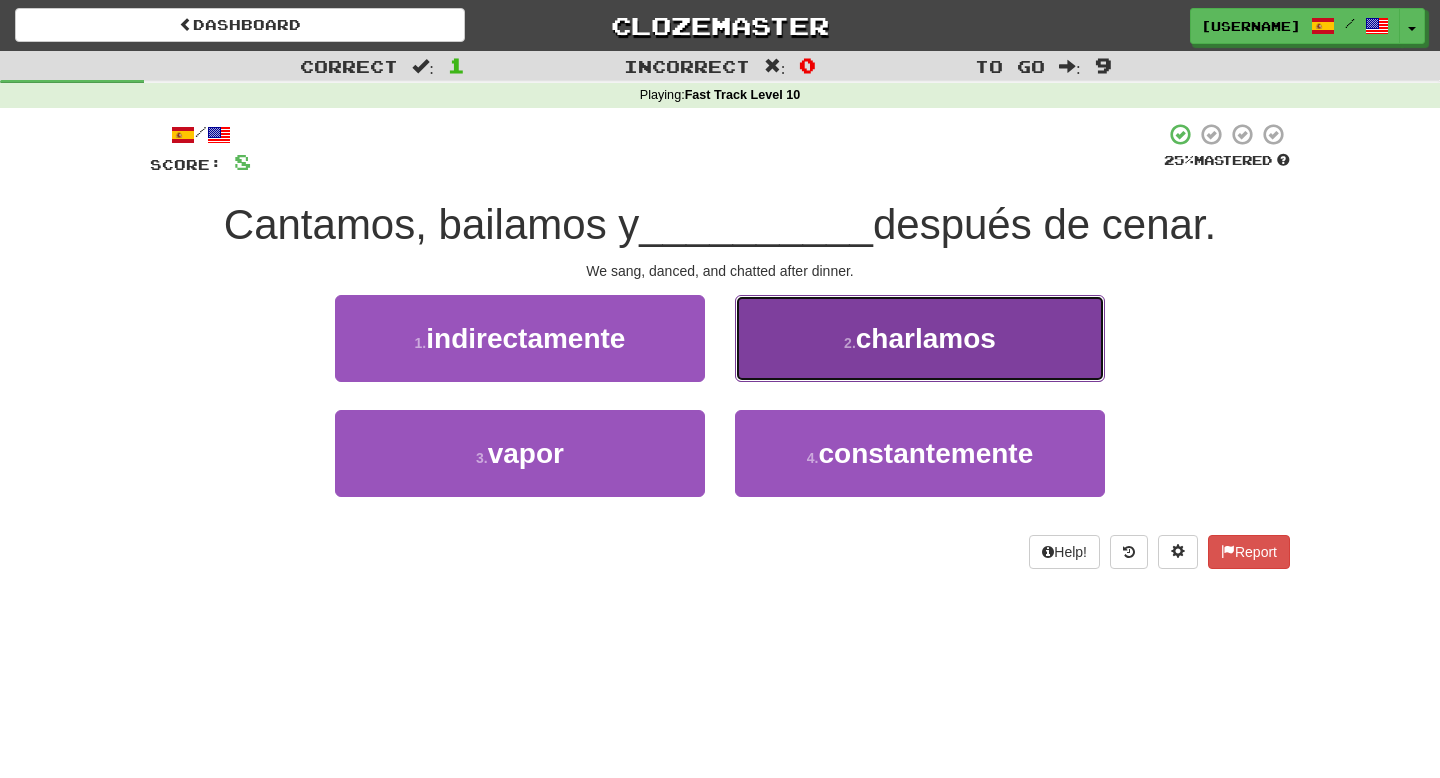 click on "2 .  charlamos" at bounding box center [920, 338] 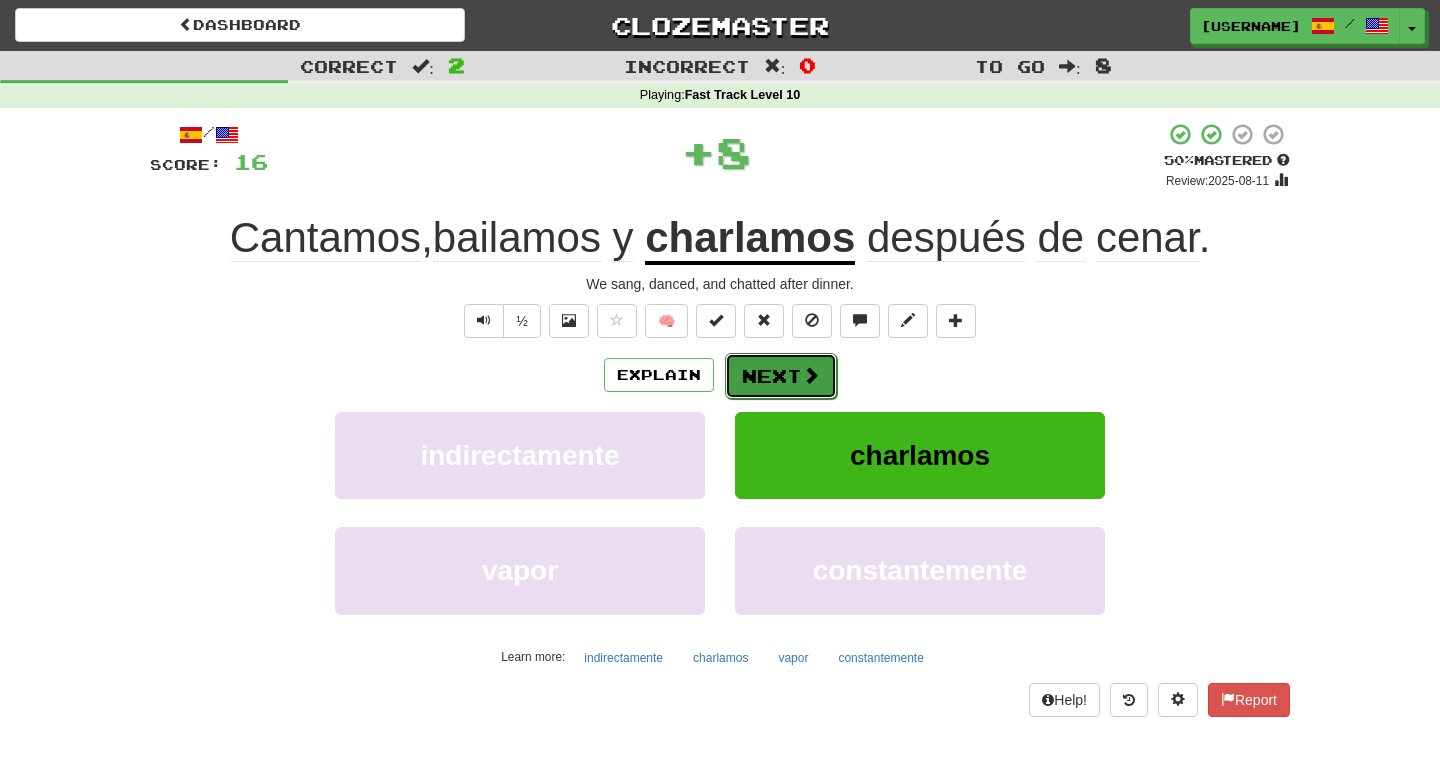 click on "Next" at bounding box center [781, 376] 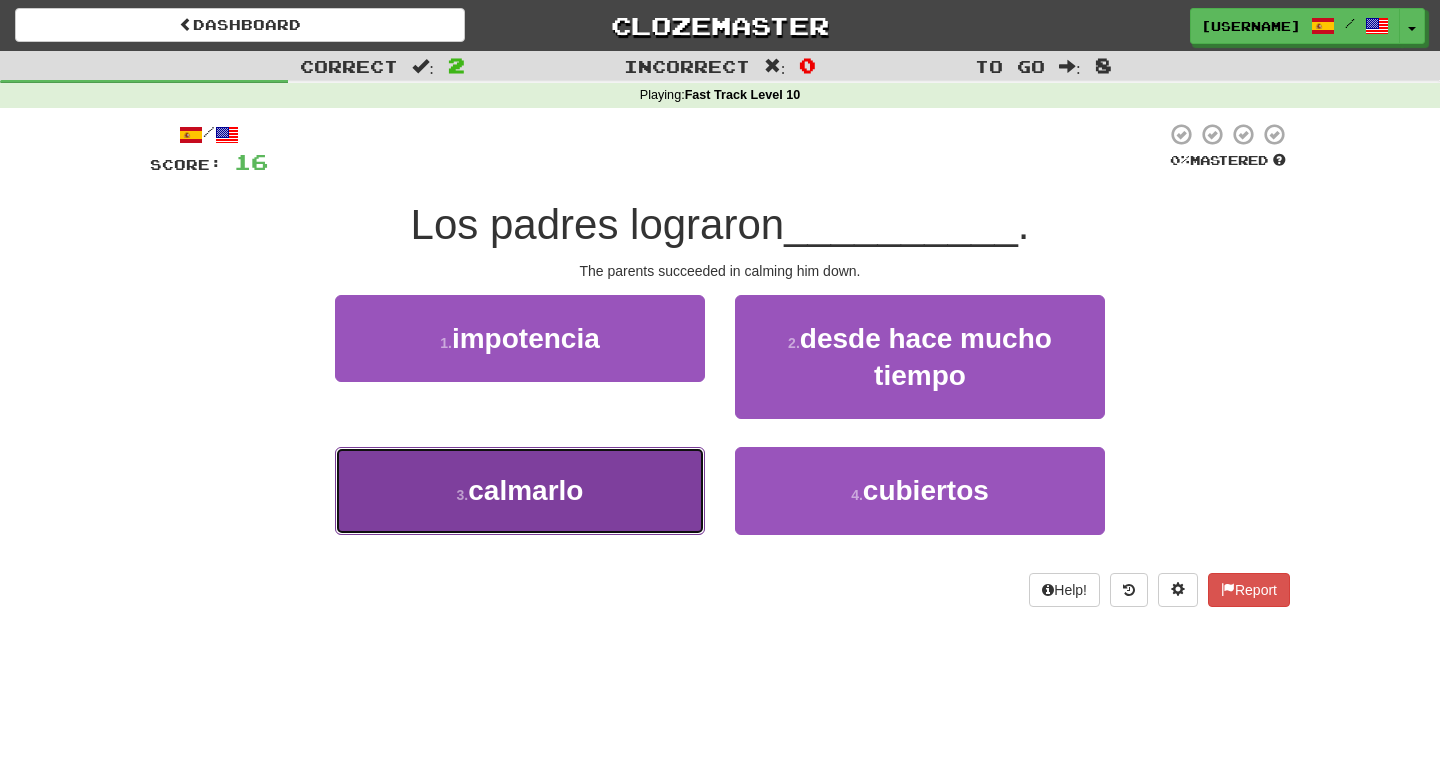 click on "3 .  calmarlo" at bounding box center [520, 490] 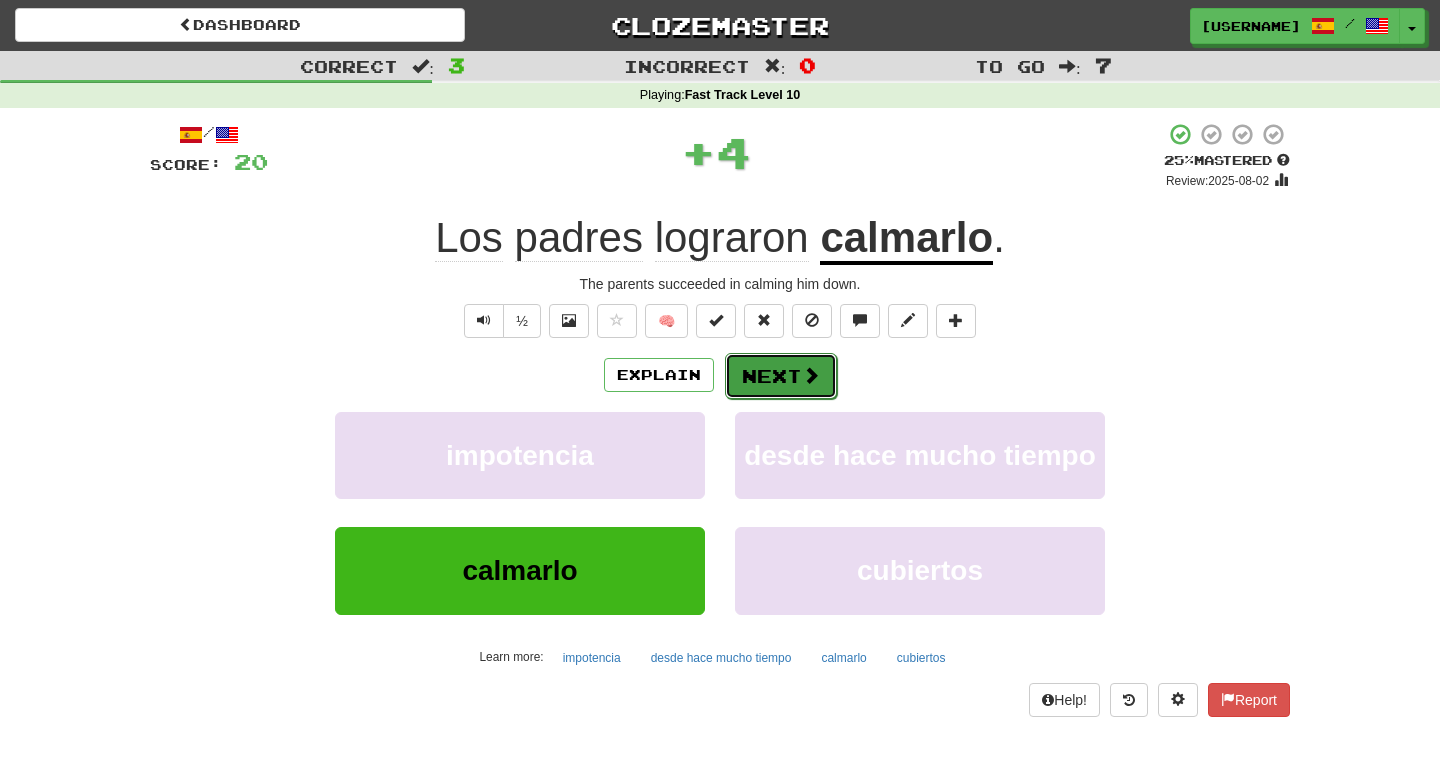 click on "Next" at bounding box center (781, 376) 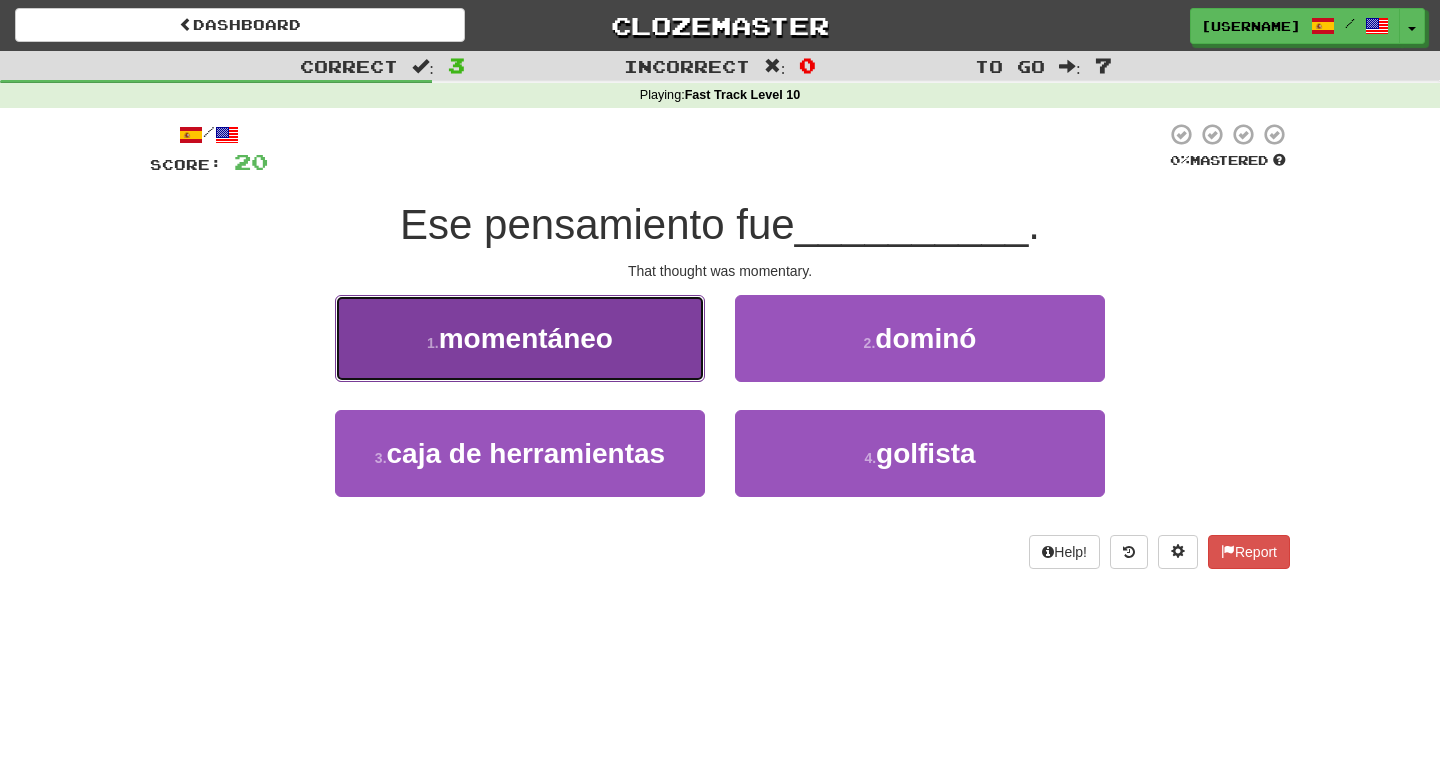 click on "1 .  momentáneo" at bounding box center [520, 338] 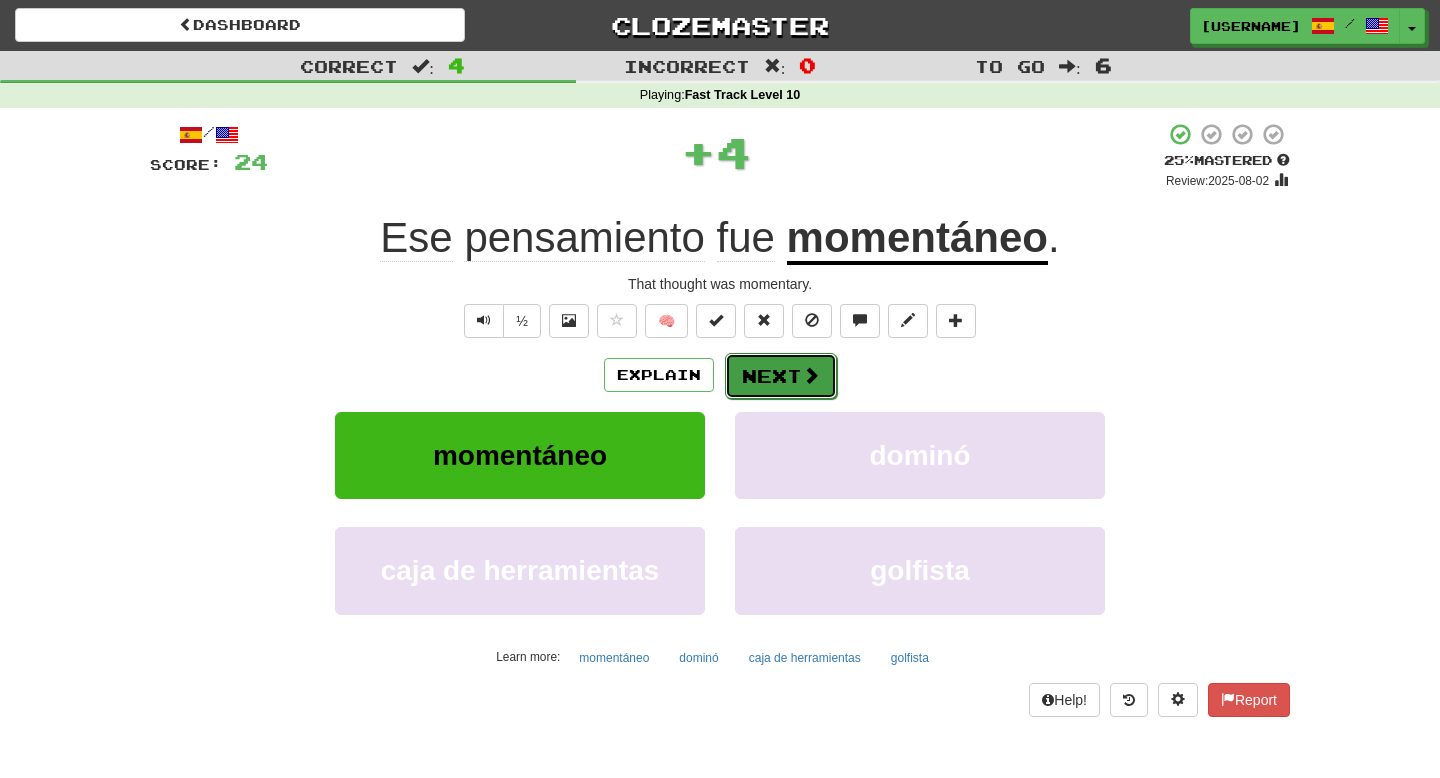 click on "Next" at bounding box center [781, 376] 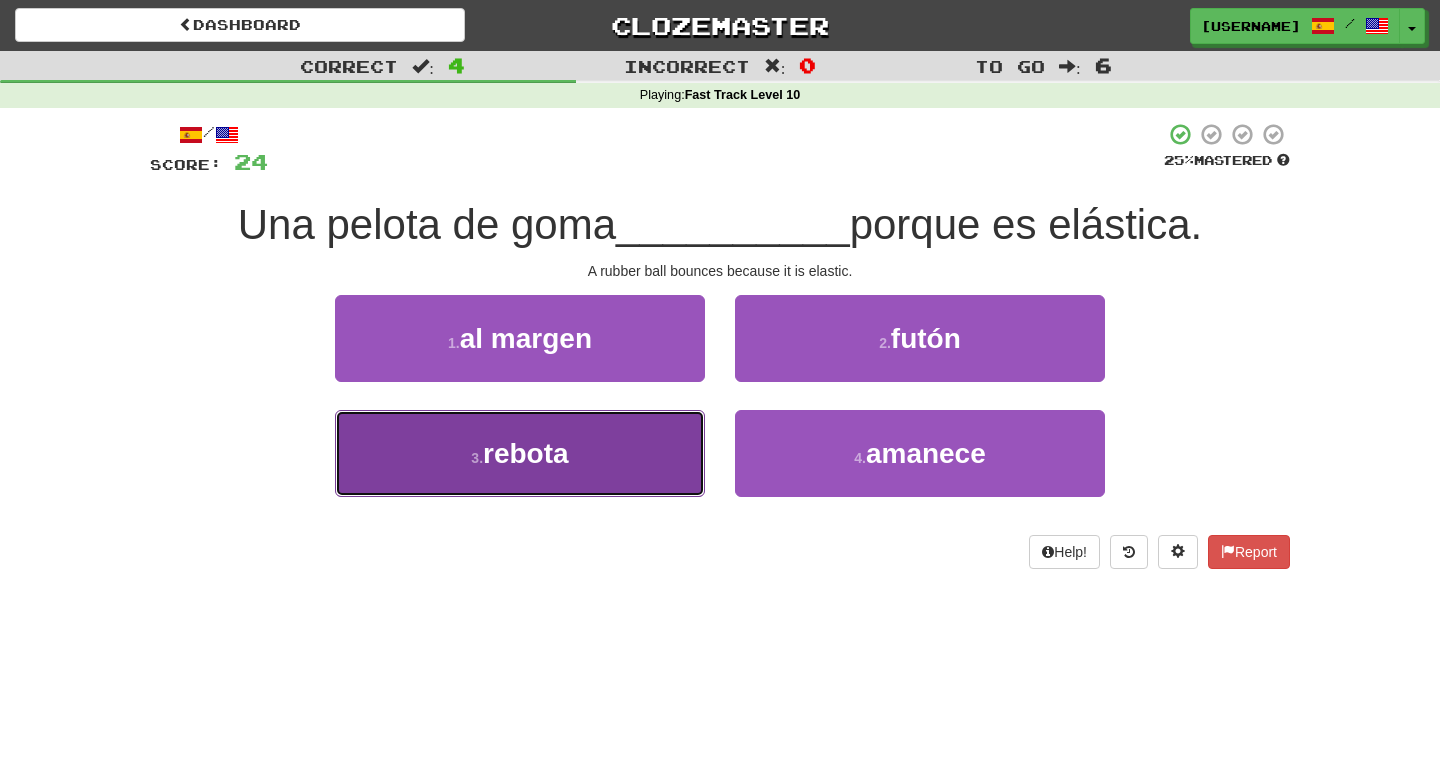 click on "3 .  rebota" at bounding box center (520, 453) 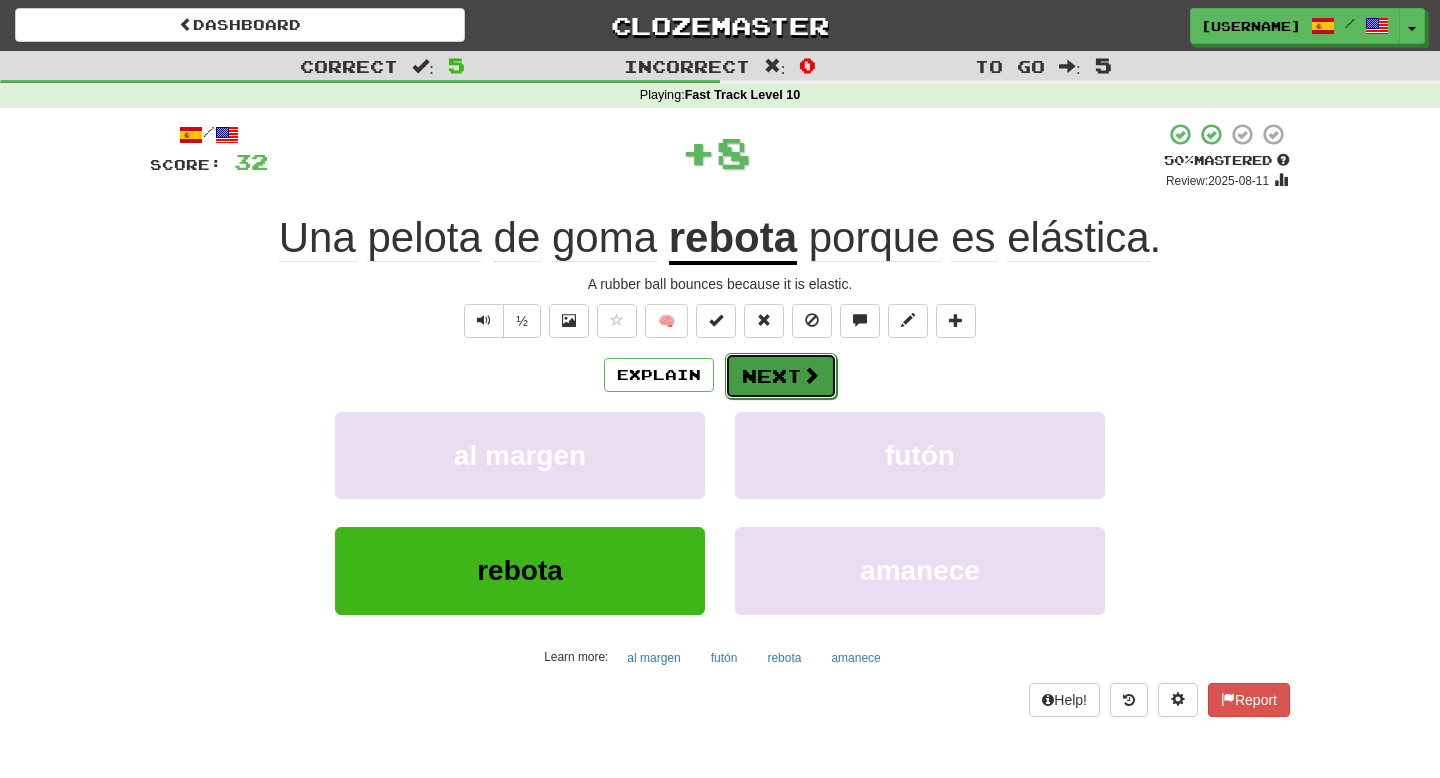 click on "Next" at bounding box center [781, 376] 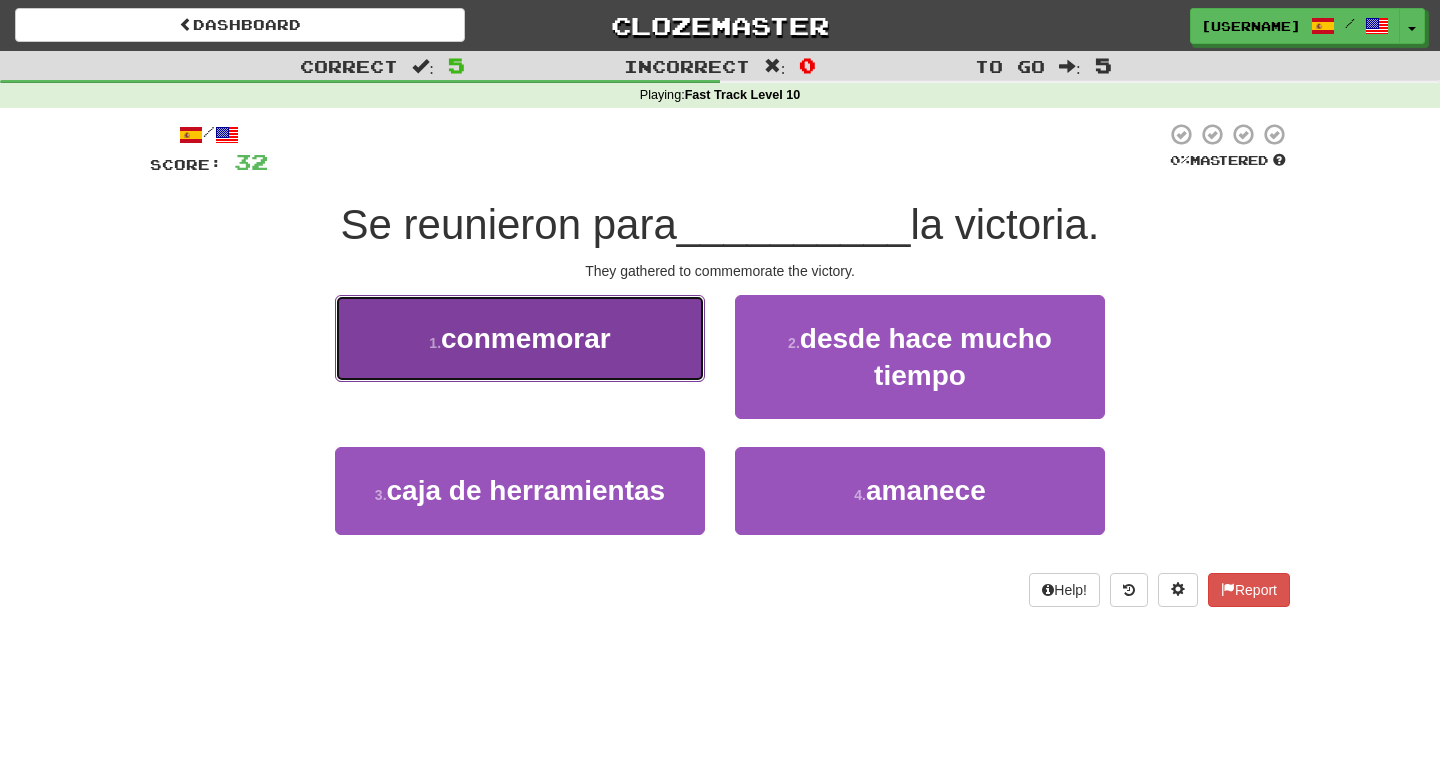 click on "conmemorar" at bounding box center [526, 338] 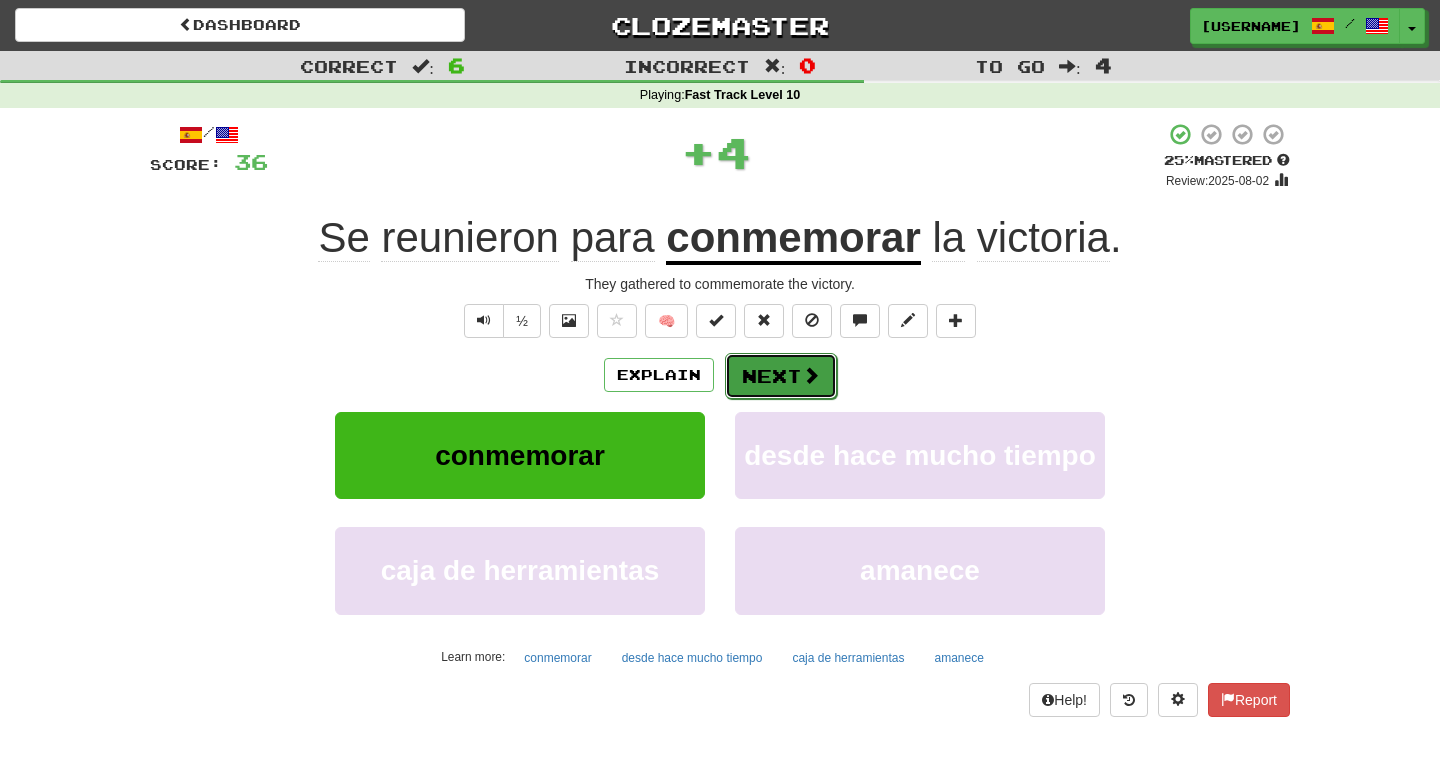 click on "Next" at bounding box center [781, 376] 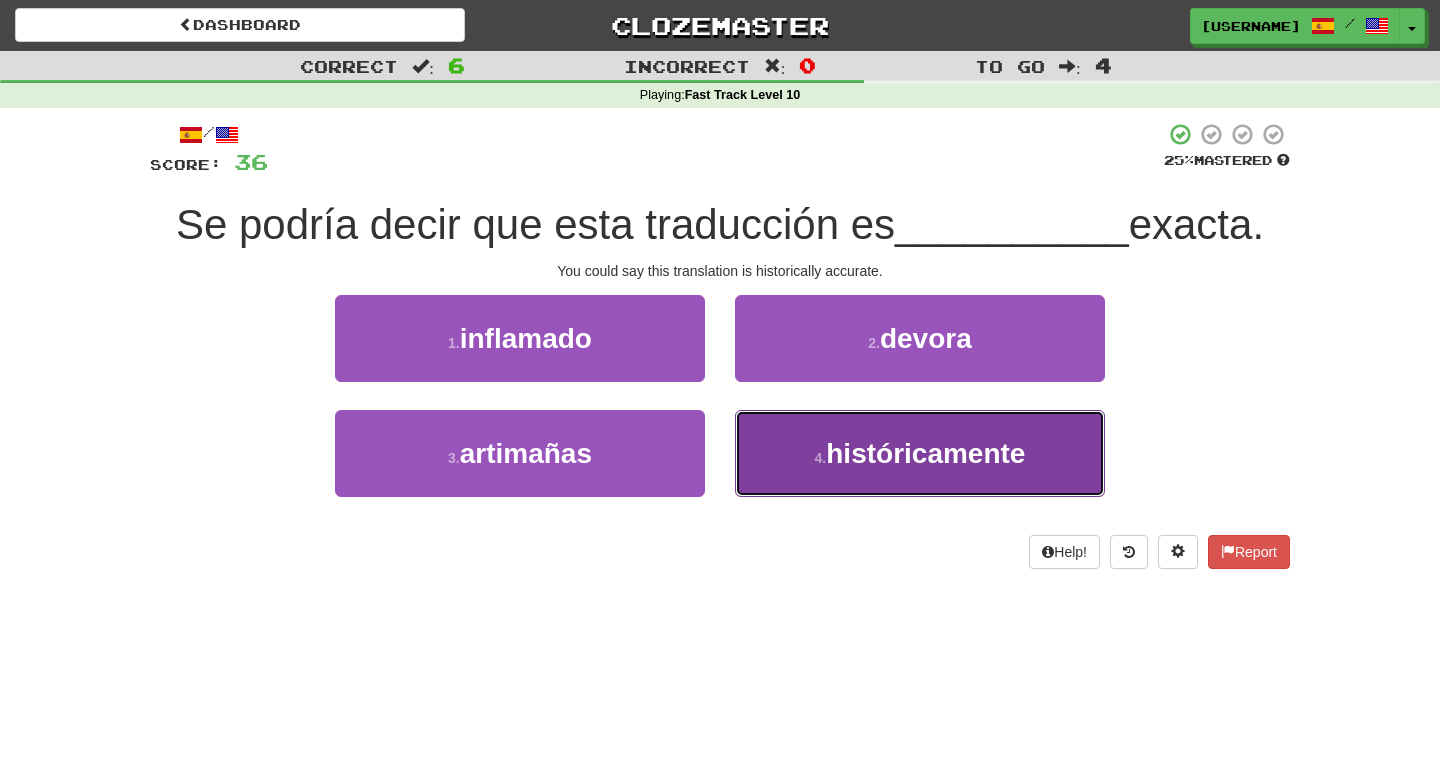 click on "históricamente" at bounding box center [925, 453] 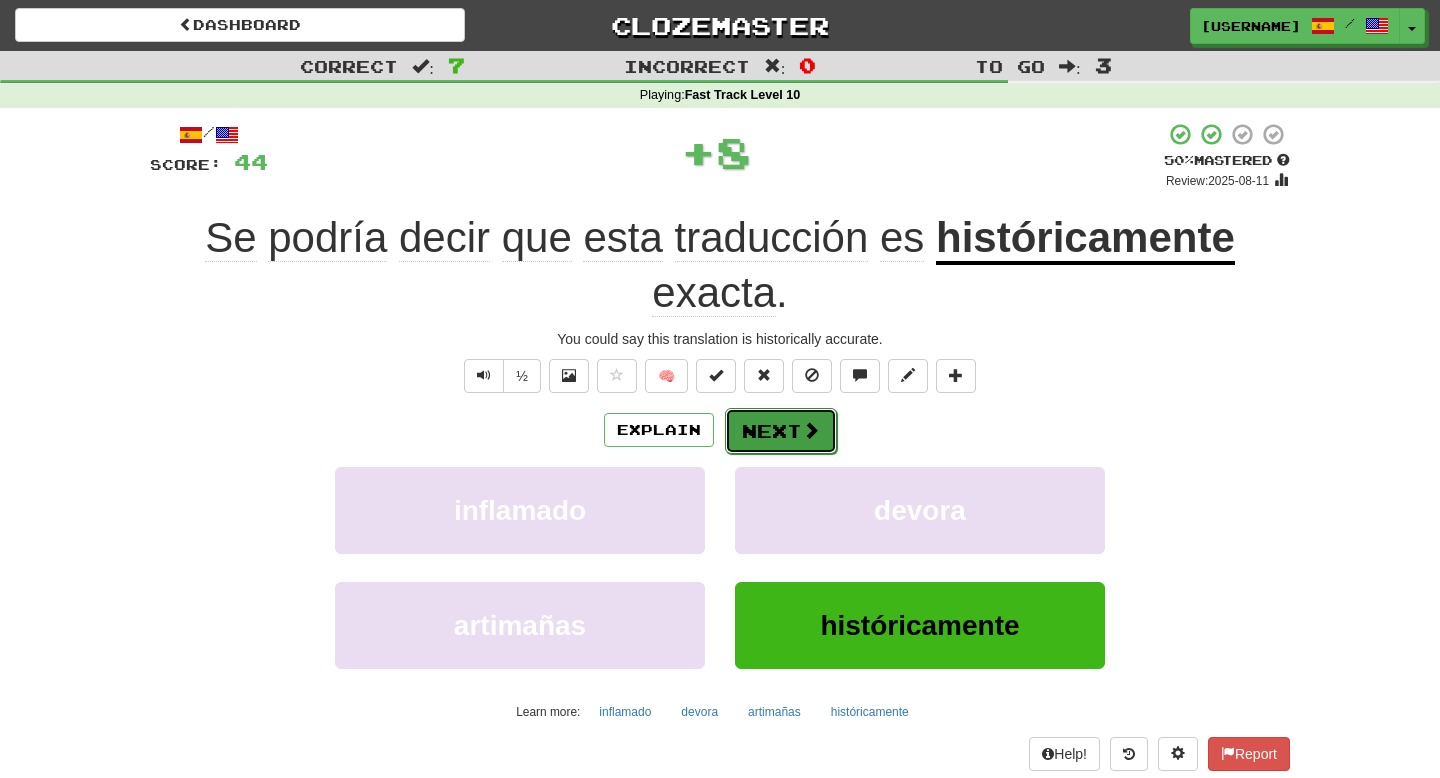 click at bounding box center (811, 430) 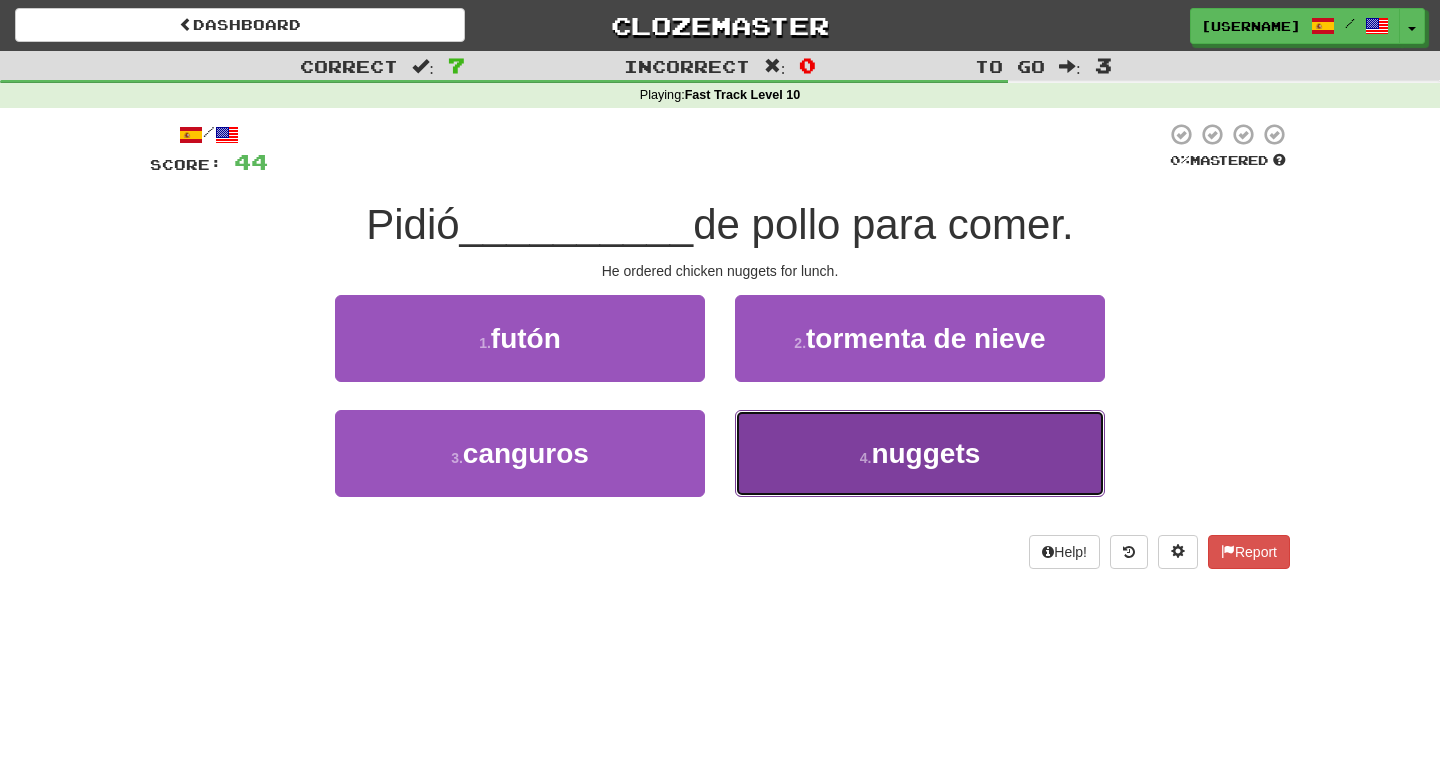 click on "nuggets" at bounding box center [925, 453] 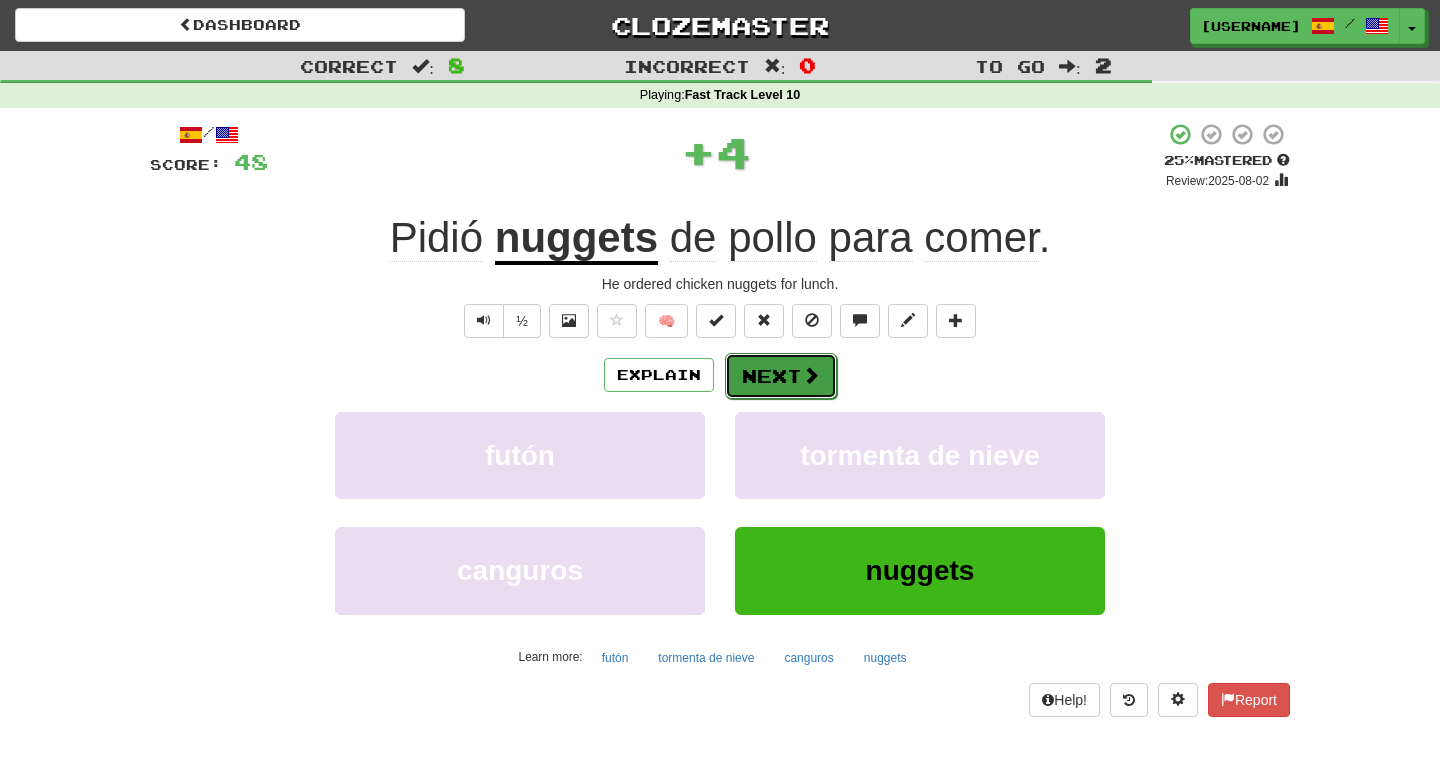 click on "Next" at bounding box center (781, 376) 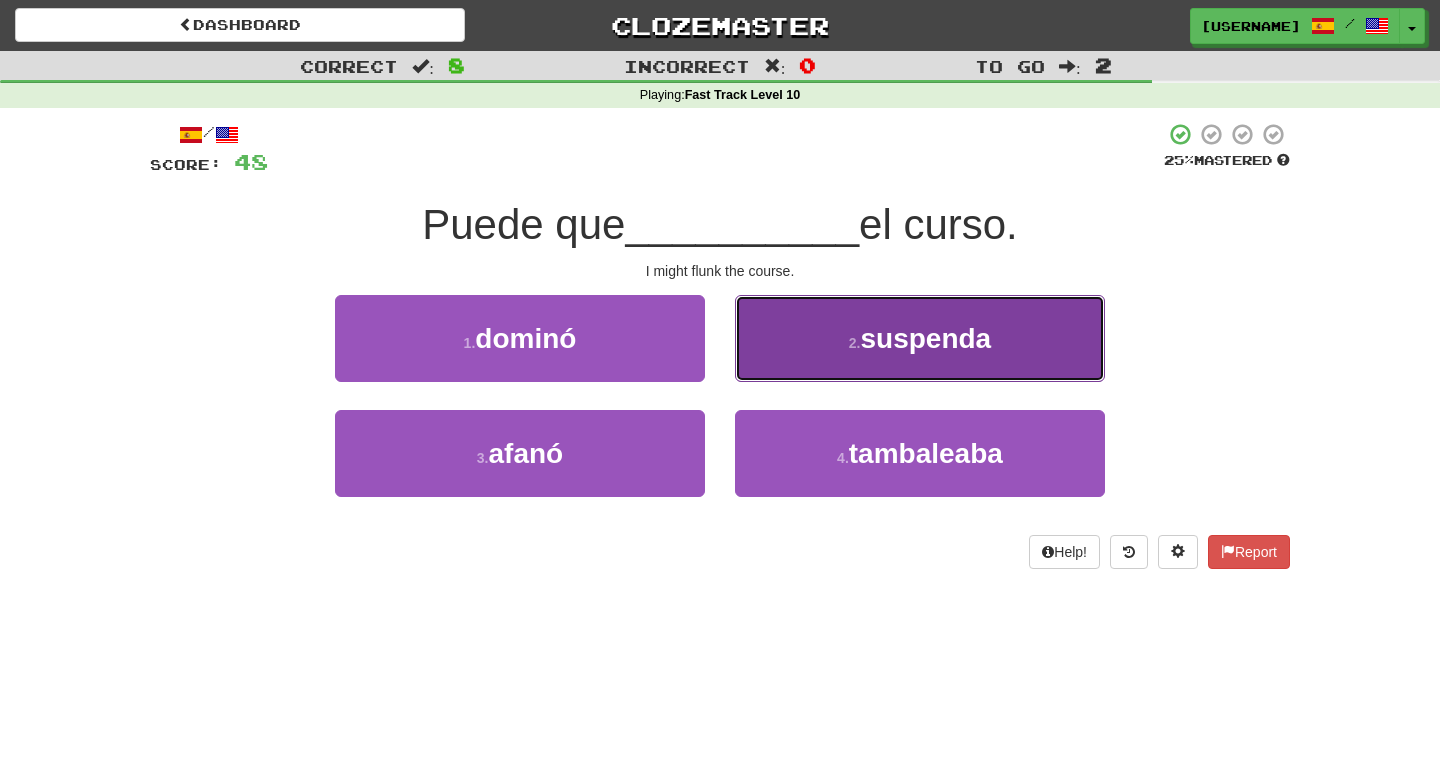 click on "suspenda" at bounding box center (925, 338) 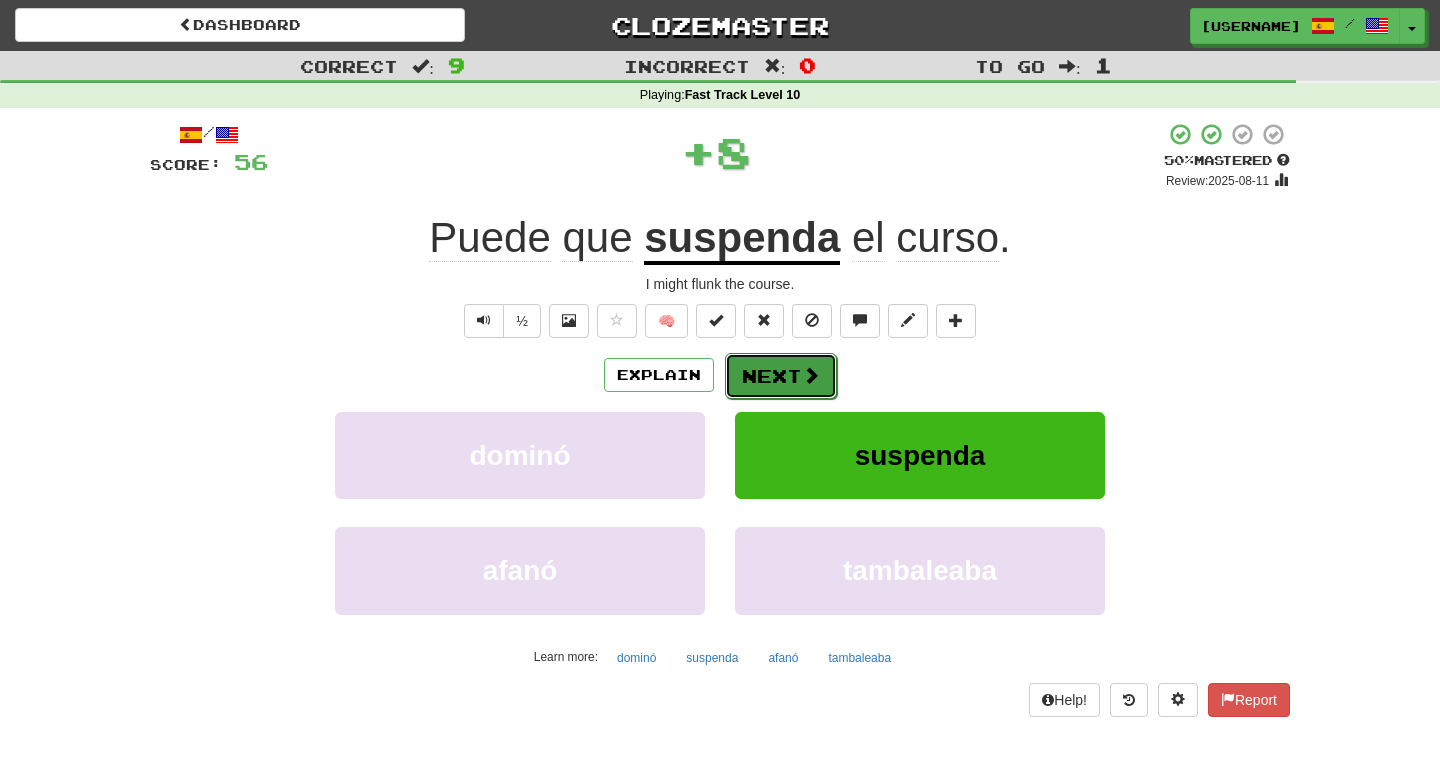 click at bounding box center [811, 375] 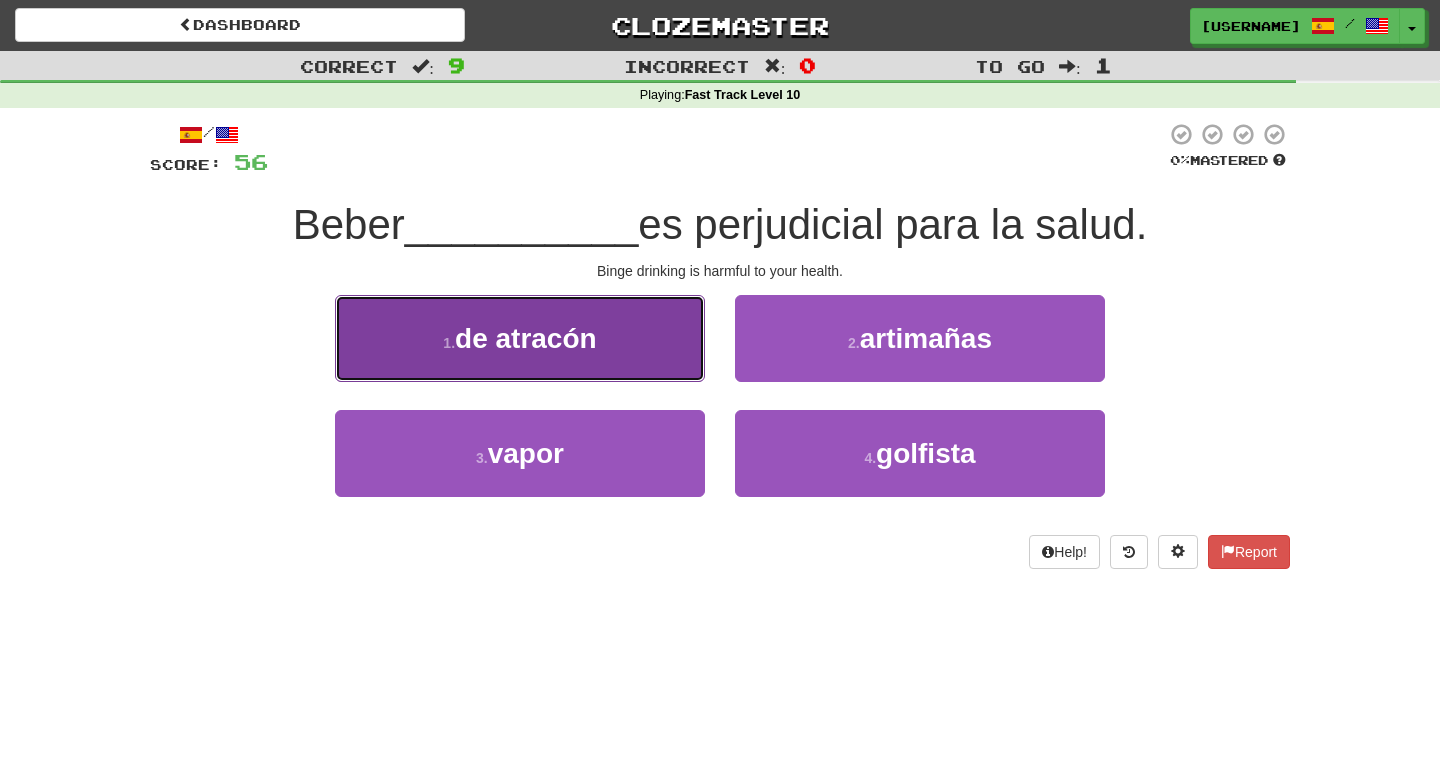 click on "1 .  de atracón" at bounding box center (520, 338) 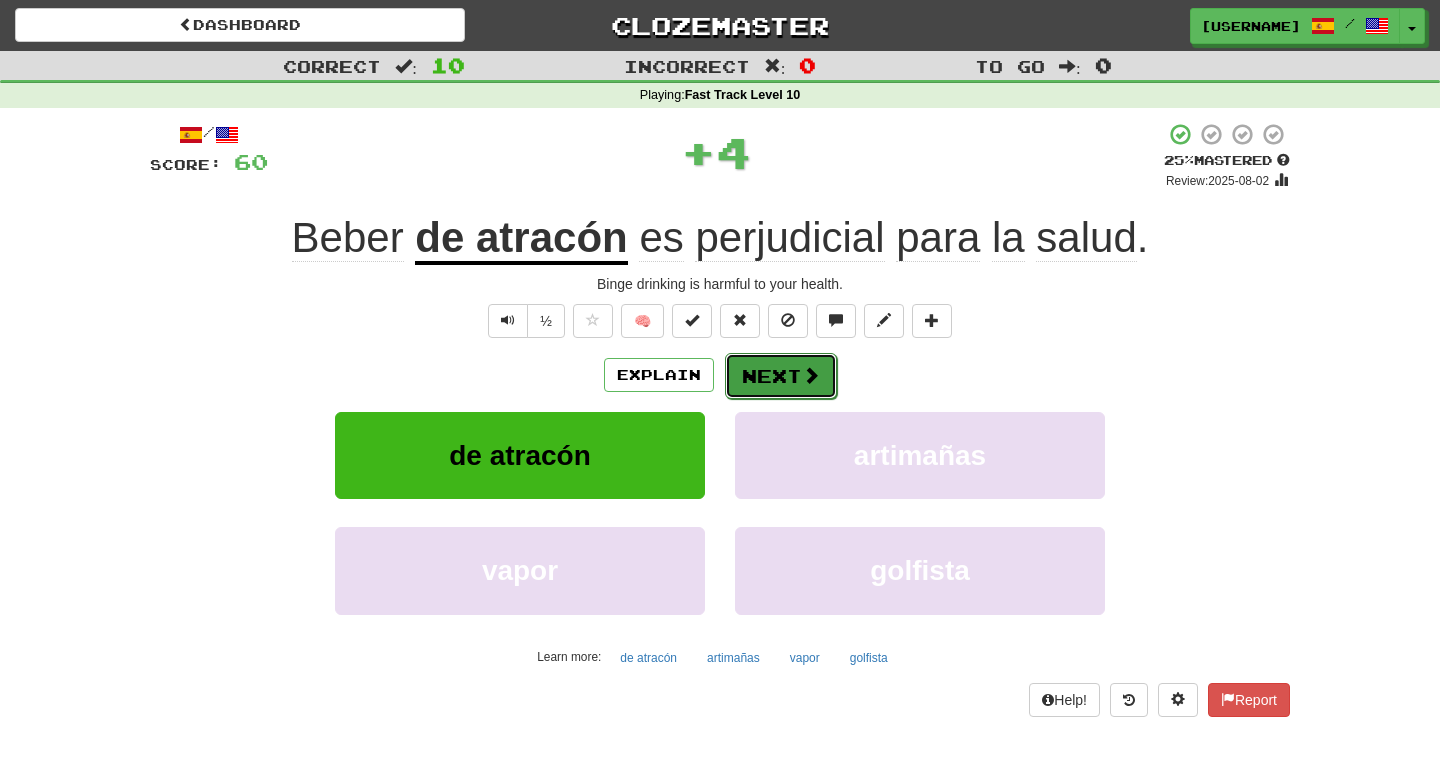 click on "Next" at bounding box center [781, 376] 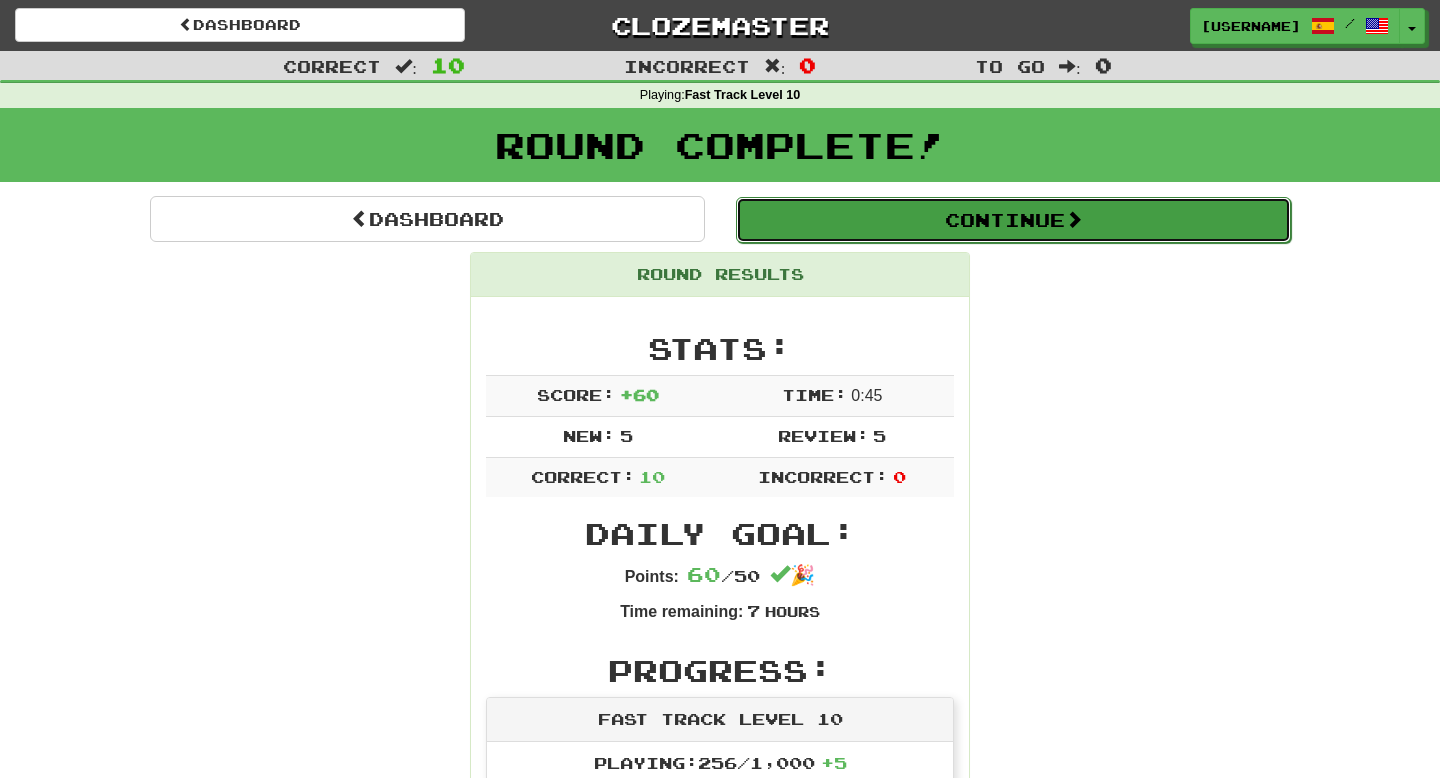 click on "Continue" at bounding box center (1013, 220) 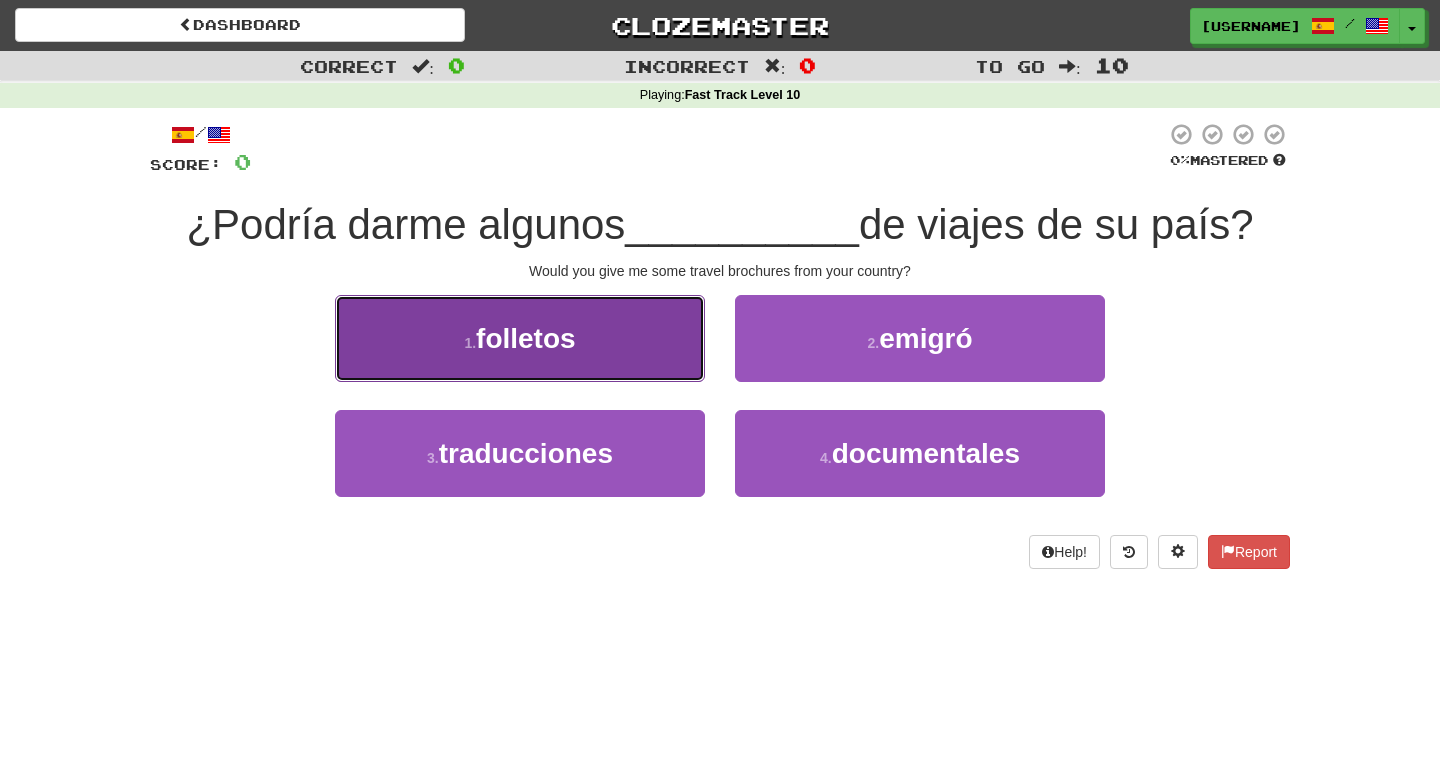 click on "folletos" at bounding box center (526, 338) 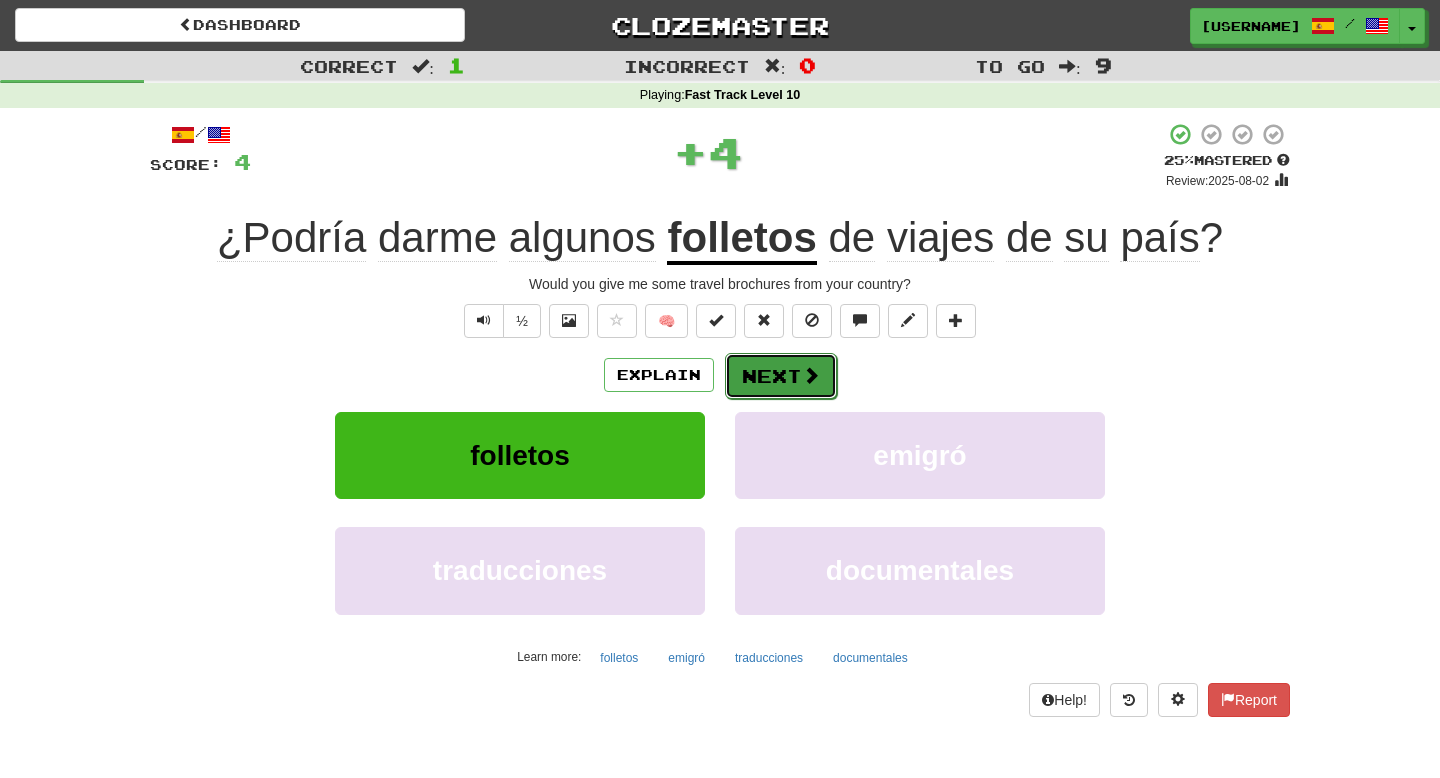 click at bounding box center [811, 375] 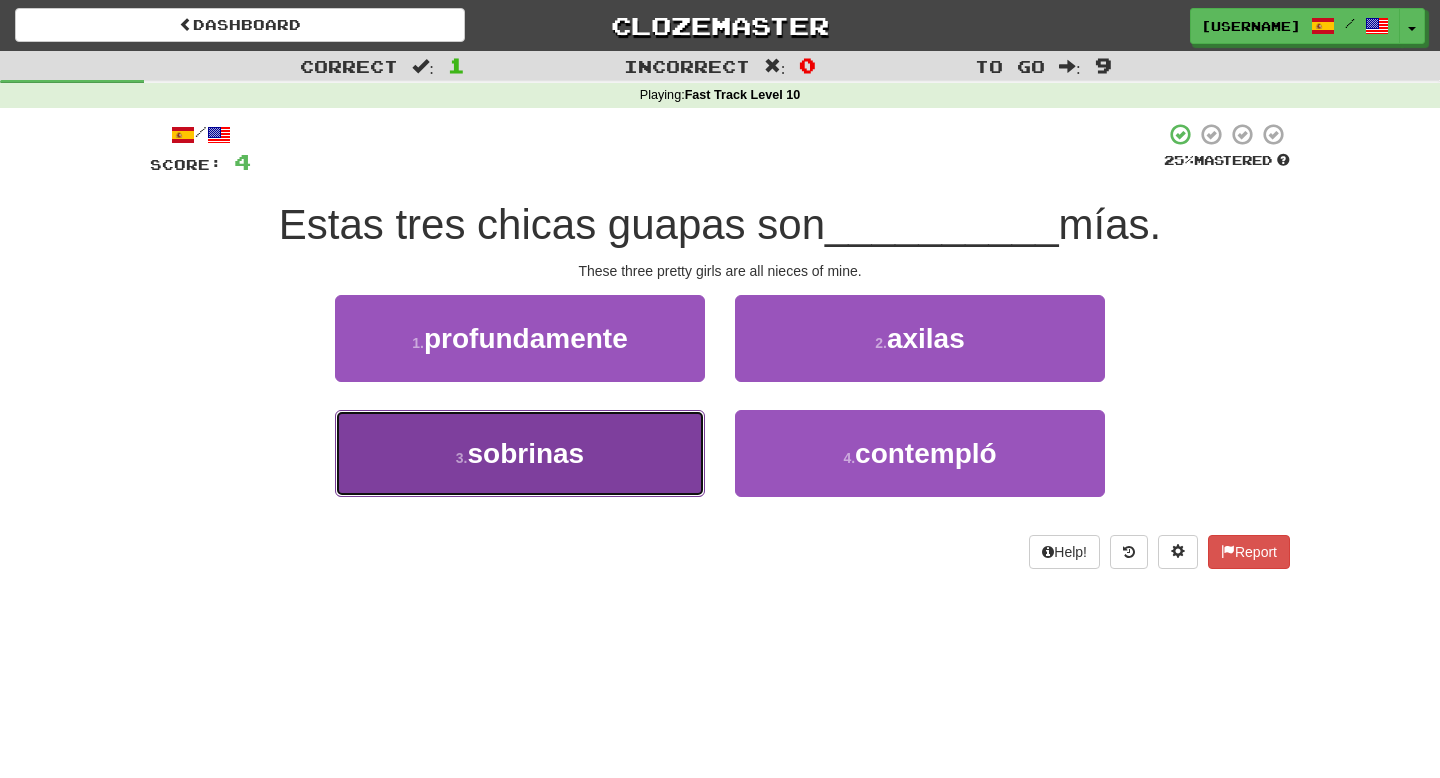 click on "3 .  sobrinas" at bounding box center (520, 453) 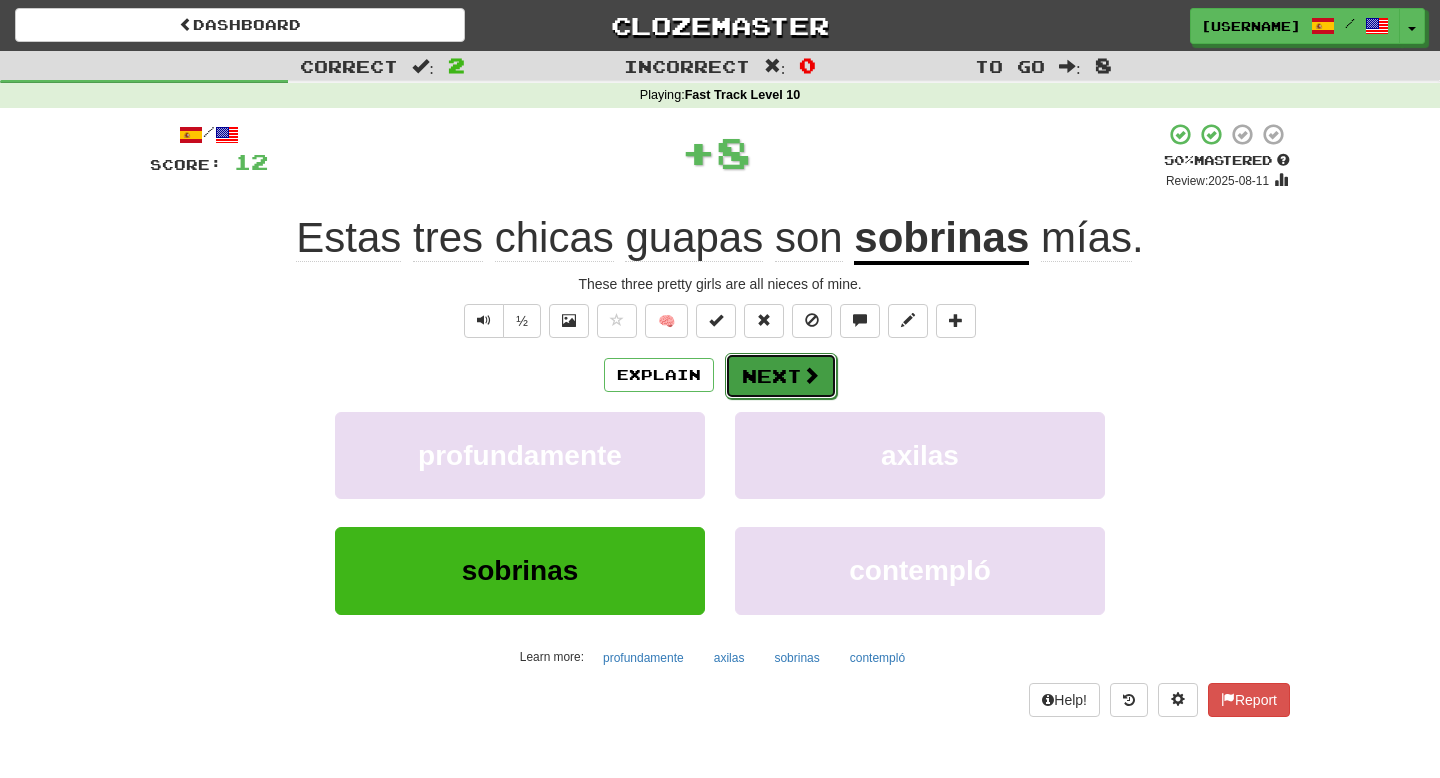 click on "Next" at bounding box center (781, 376) 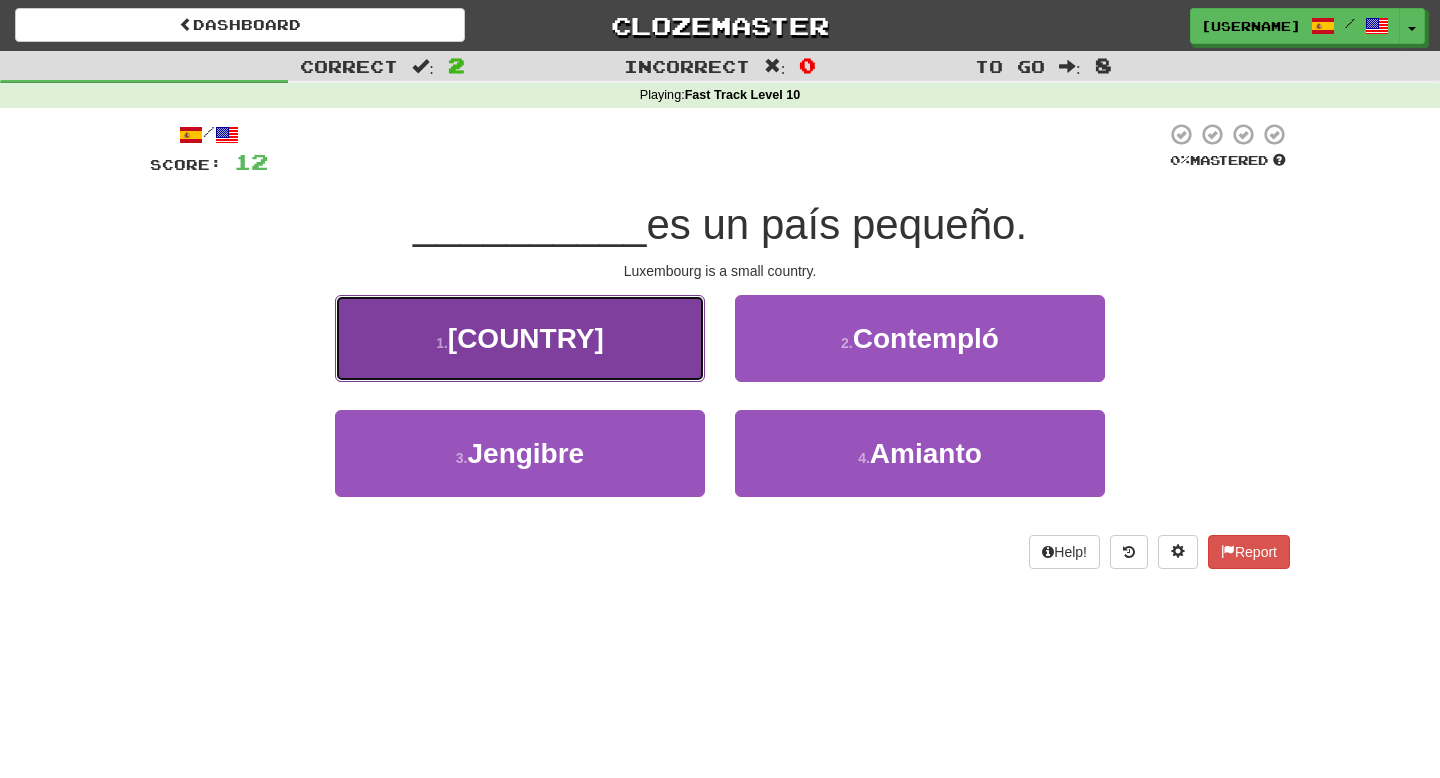 click on "1 .  Luxemburgo" at bounding box center (520, 338) 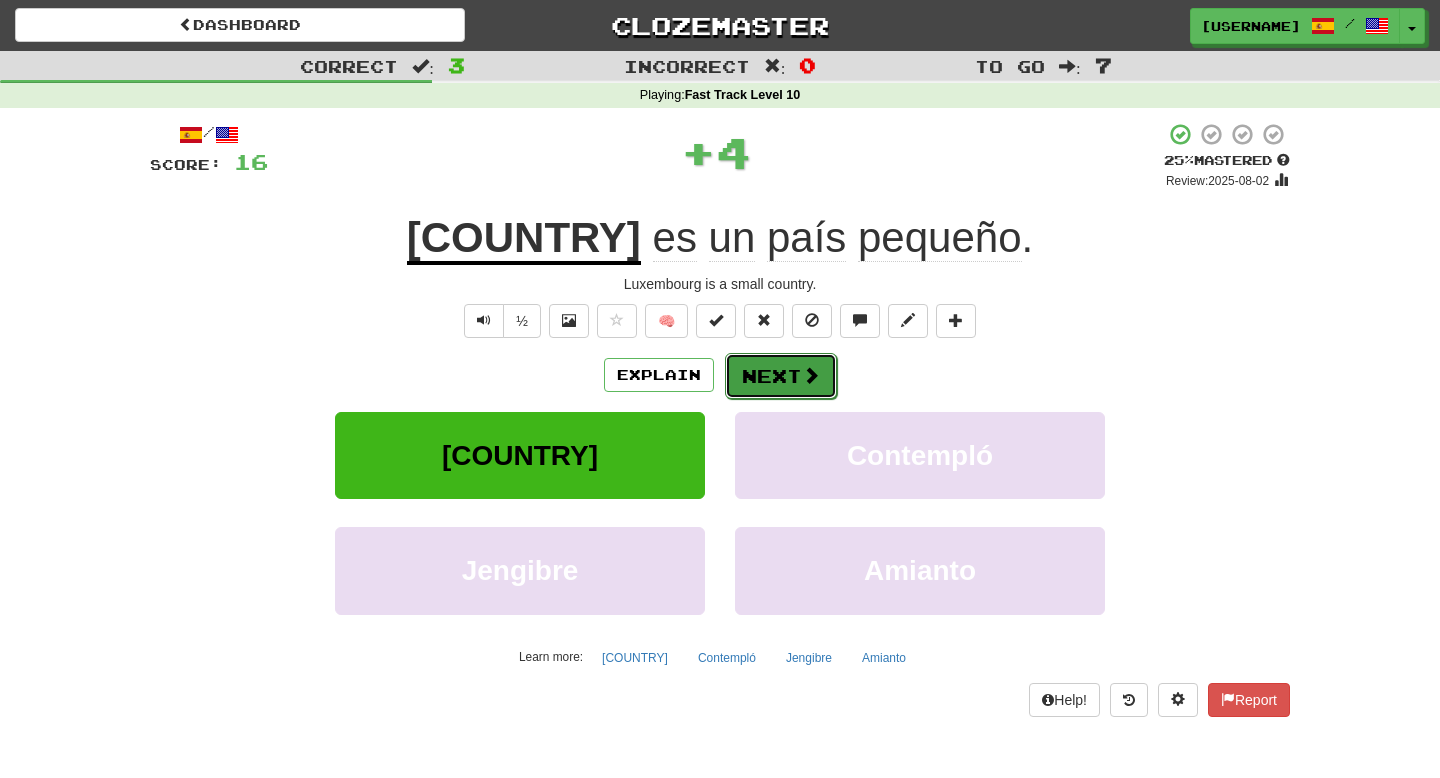 click on "Next" at bounding box center [781, 376] 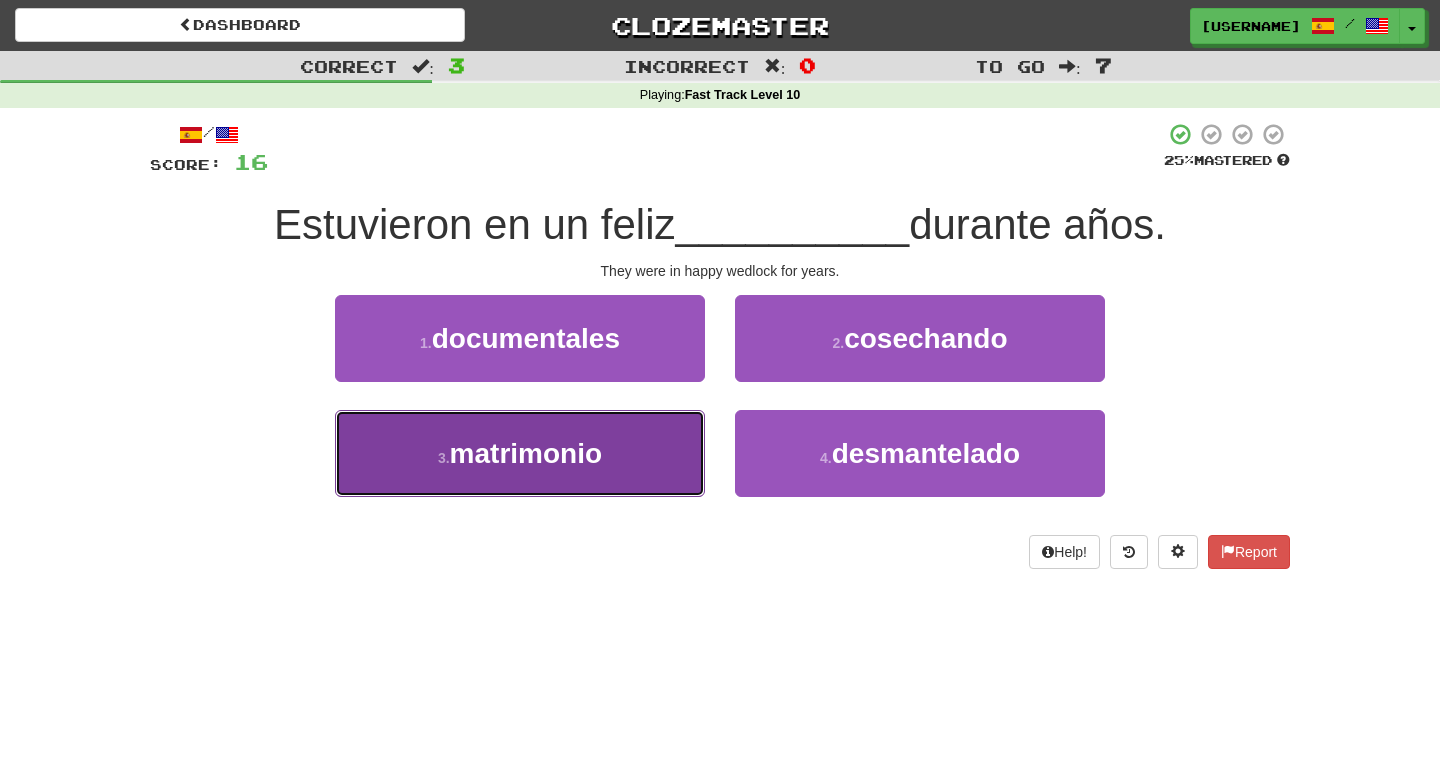 click on "3 .  matrimonio" at bounding box center (520, 453) 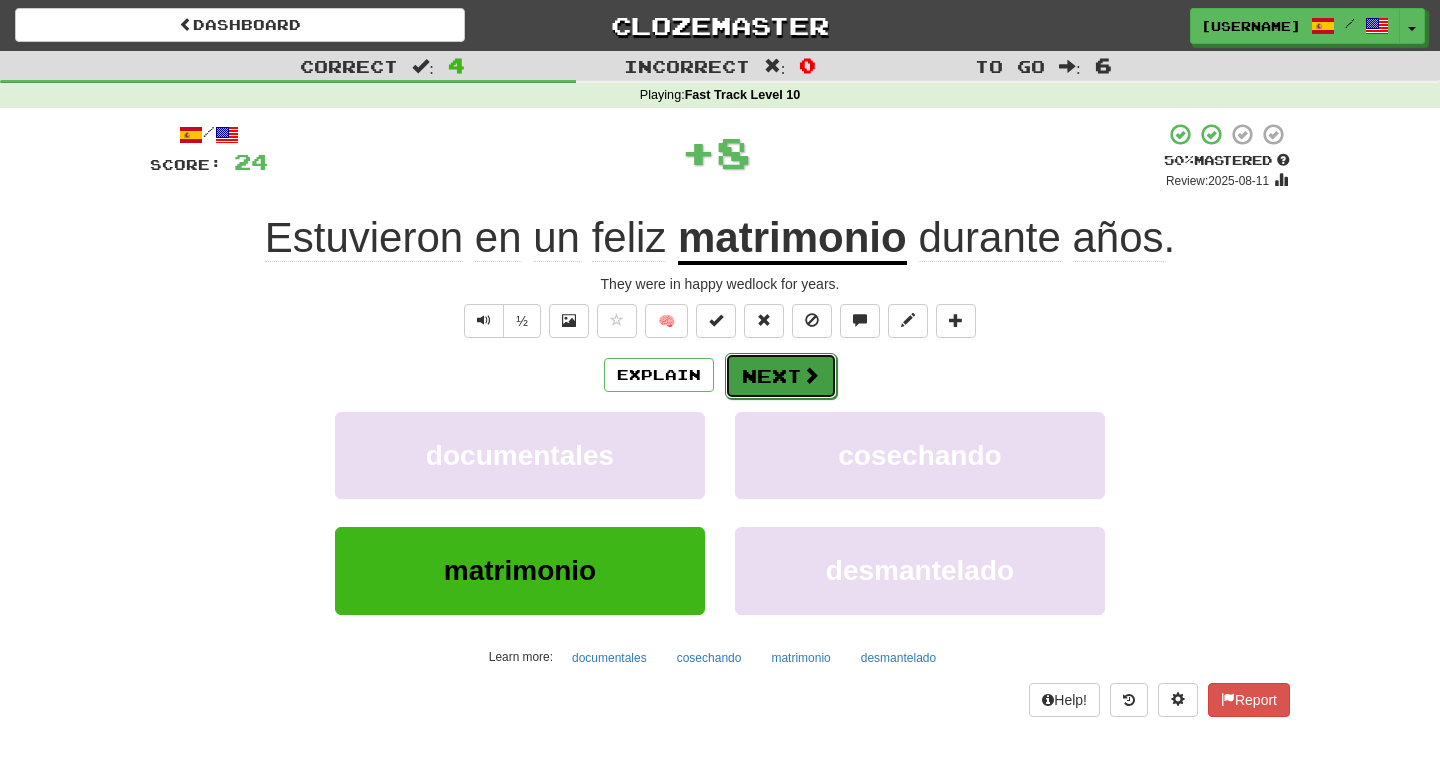 click on "Next" at bounding box center (781, 376) 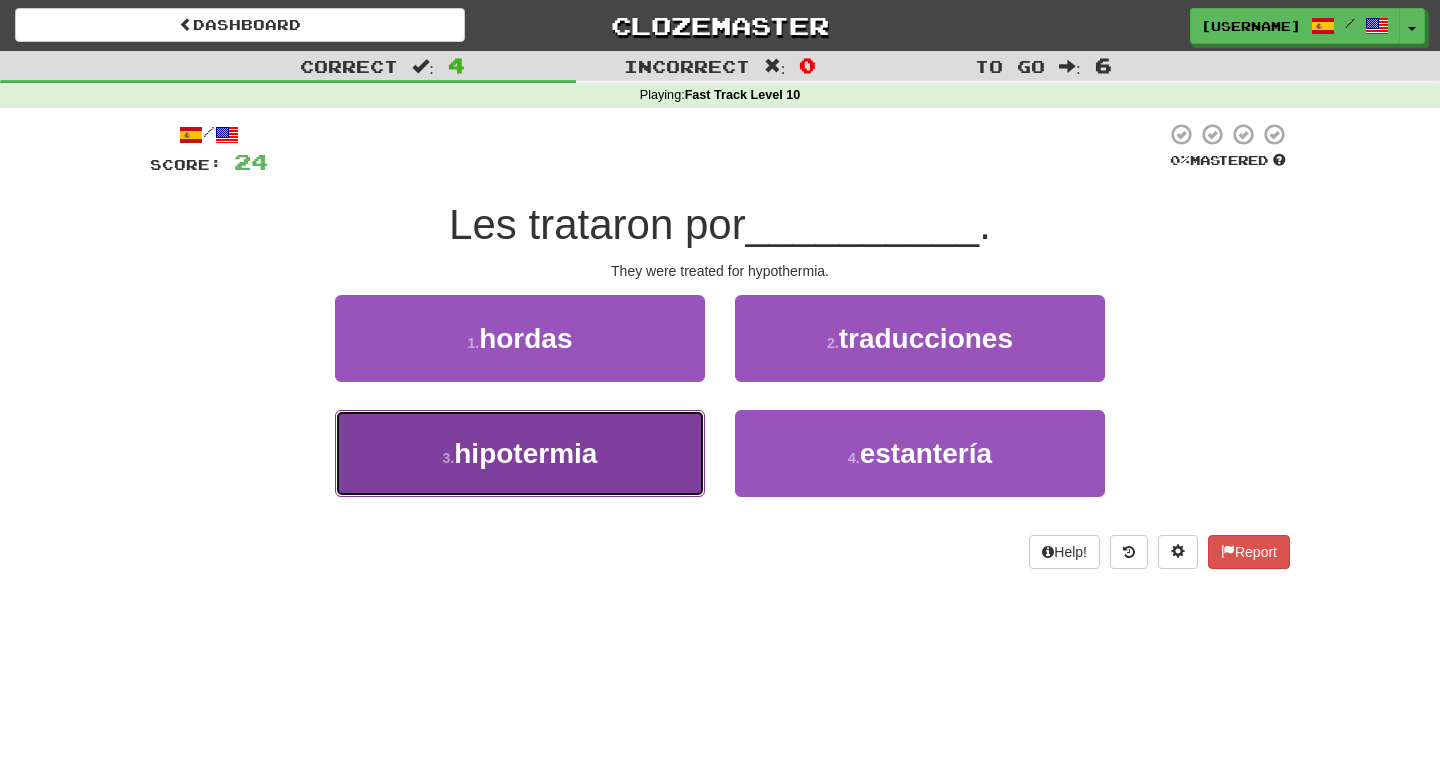 click on "3 .  hipotermia" at bounding box center (520, 453) 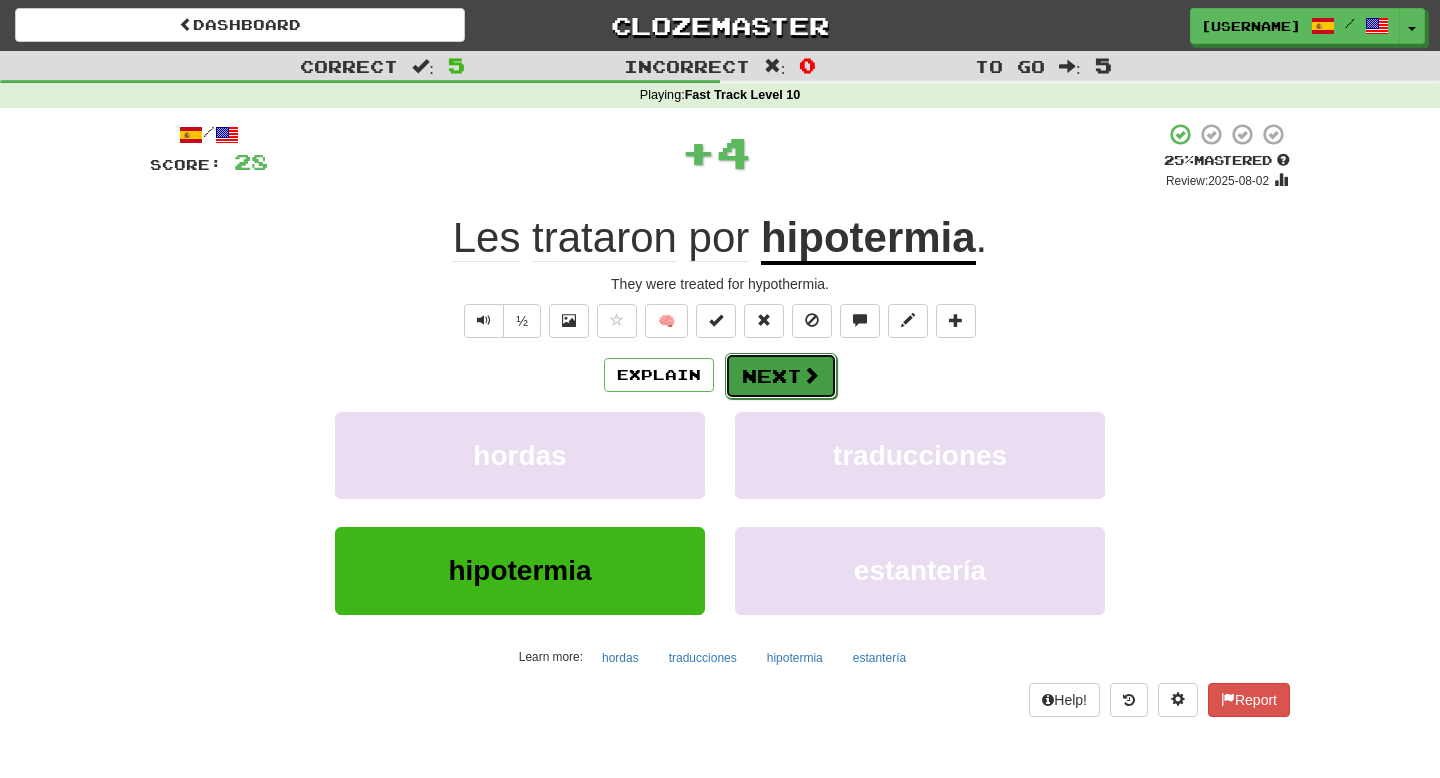 click on "Next" at bounding box center (781, 376) 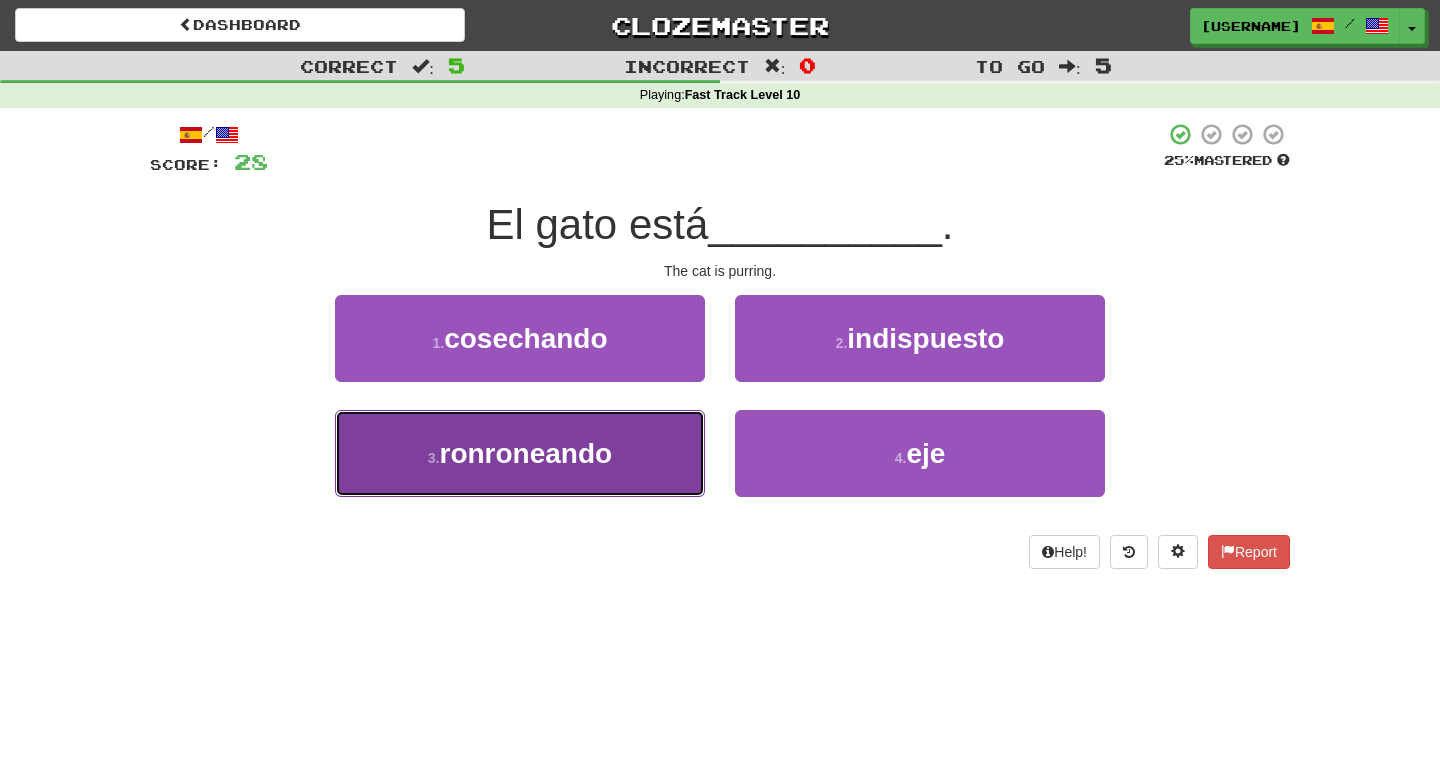 click on "3 .  ronroneando" at bounding box center [520, 453] 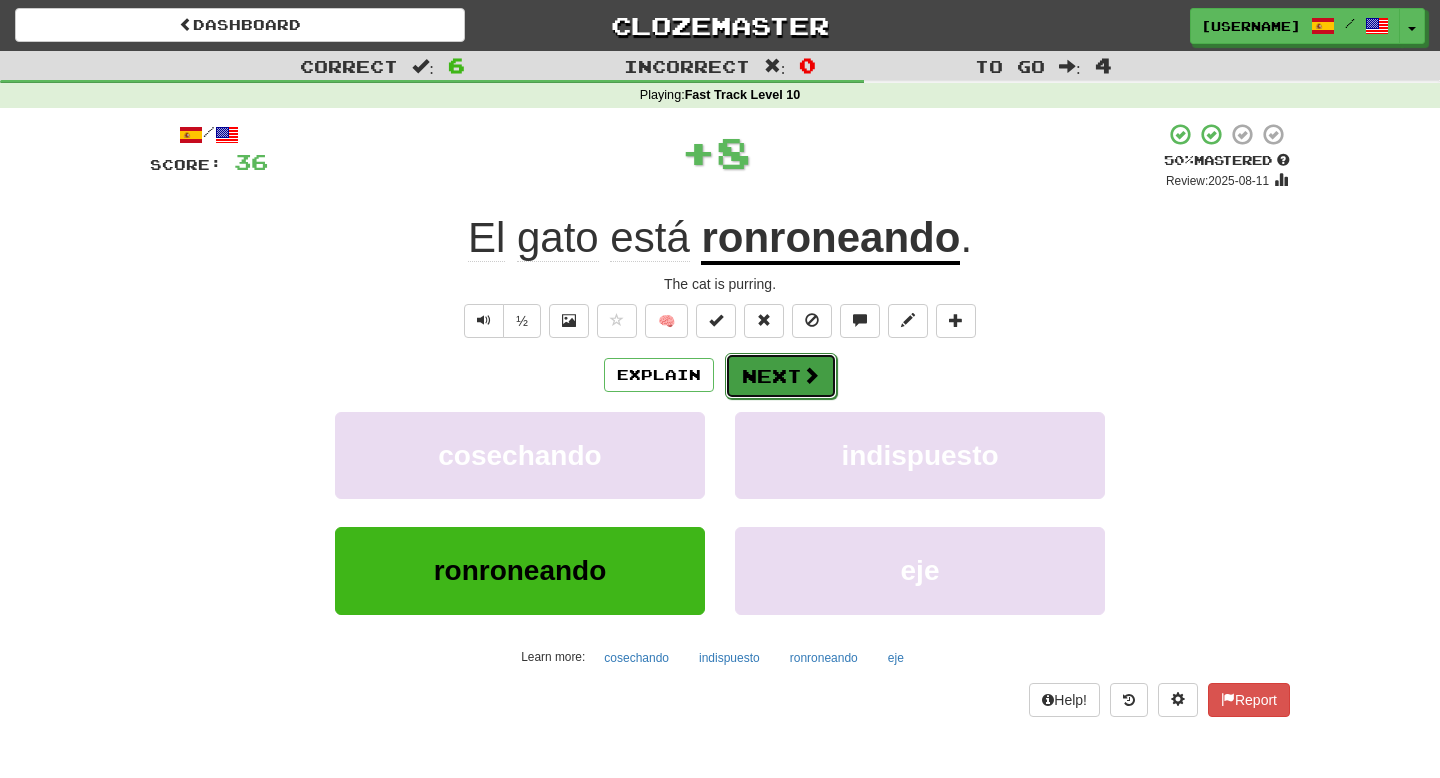 click on "Next" at bounding box center [781, 376] 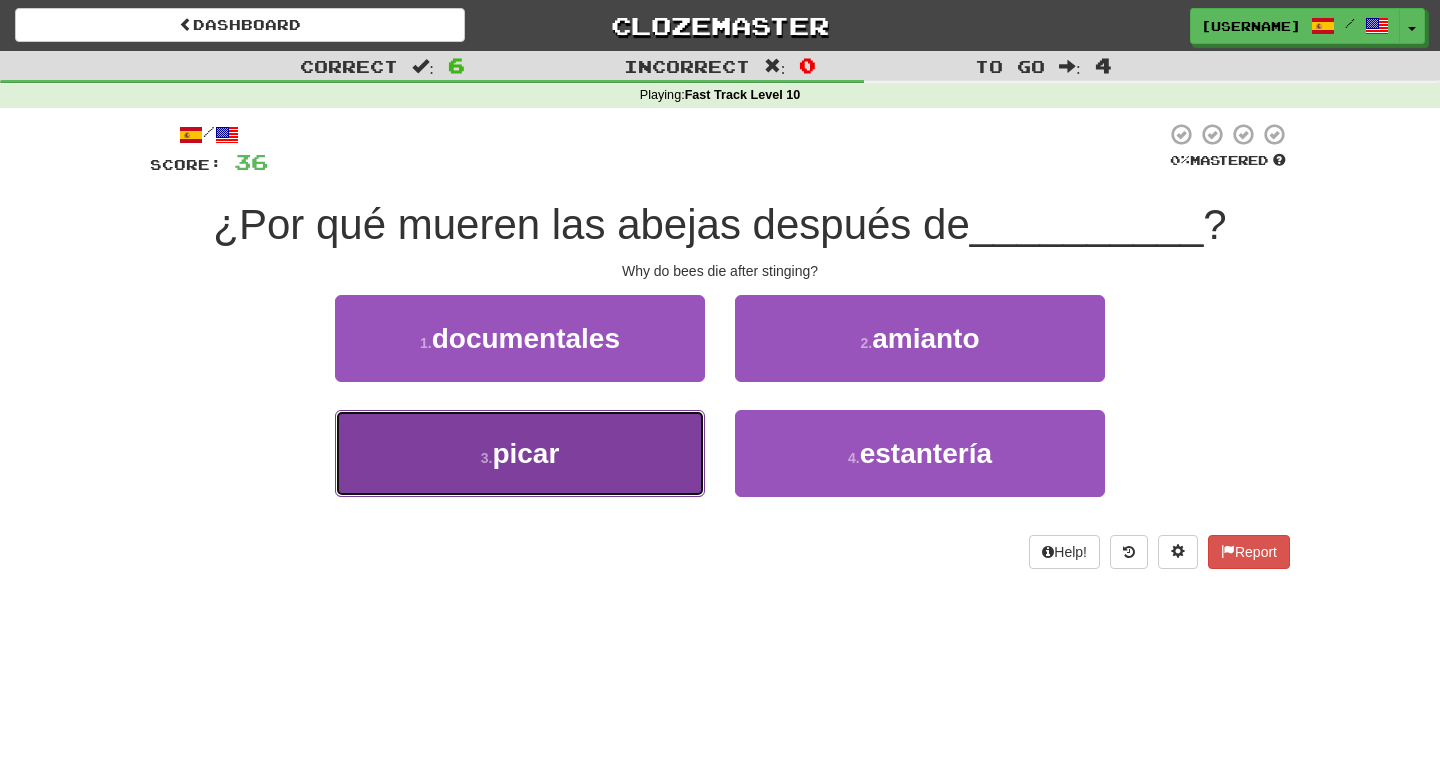 click on "3 .  picar" at bounding box center (520, 453) 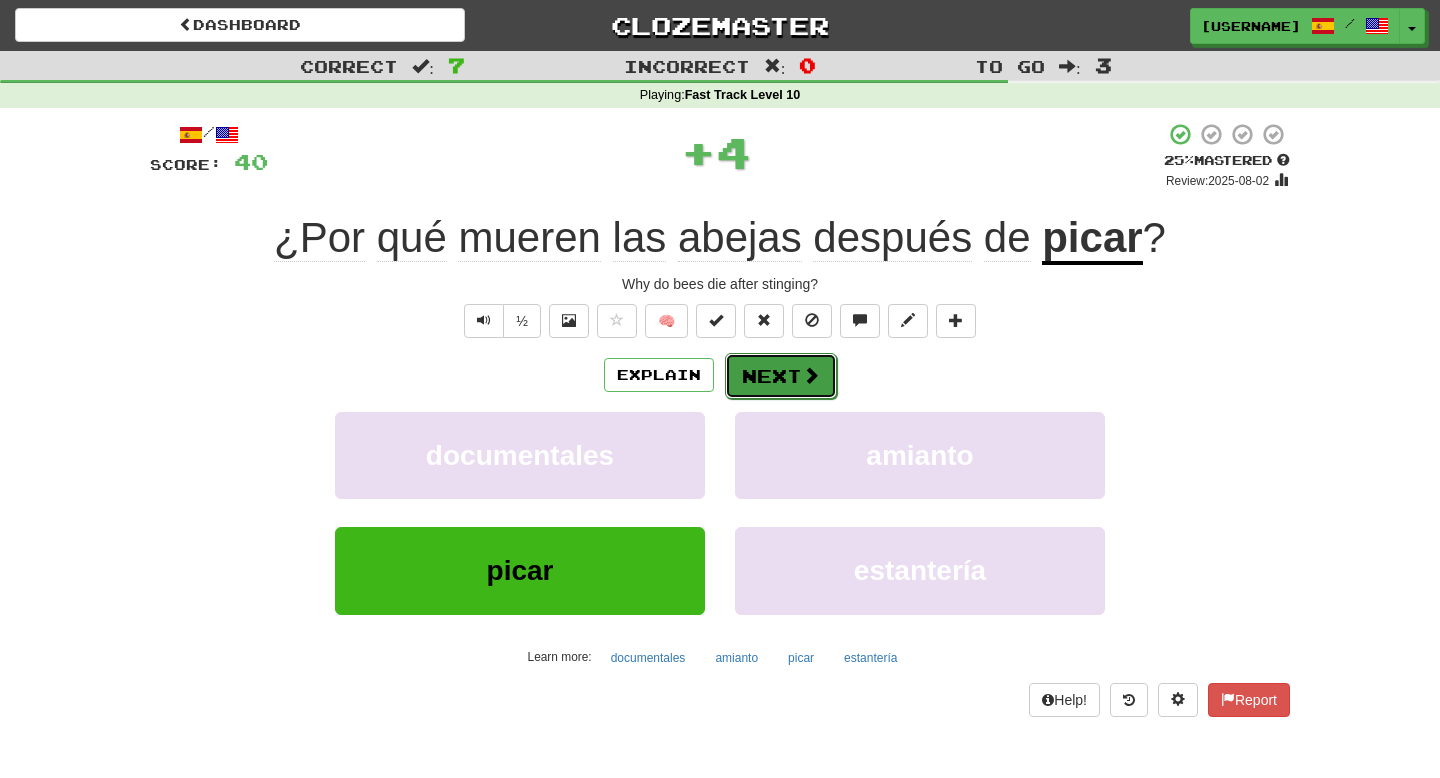 click on "Next" at bounding box center [781, 376] 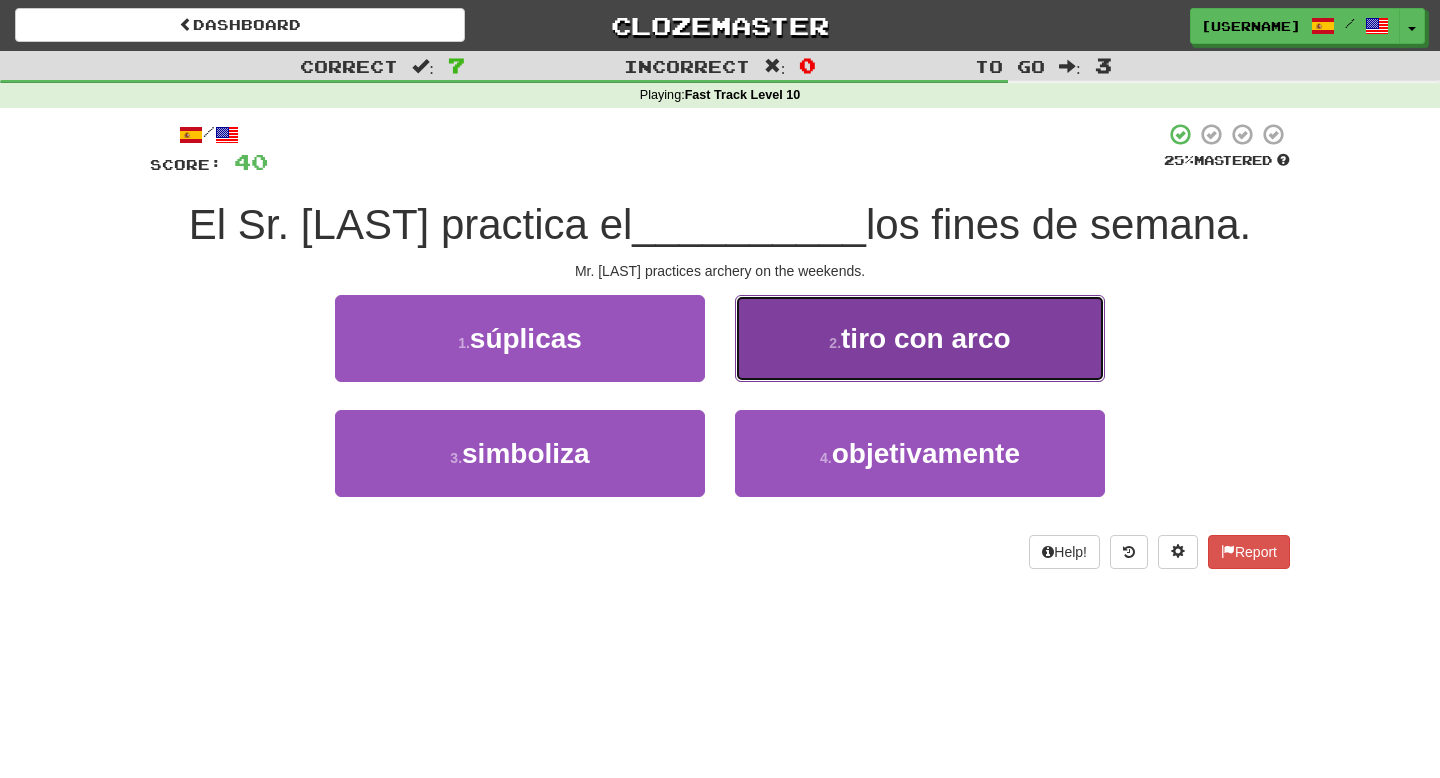 click on "tiro con arco" at bounding box center (926, 338) 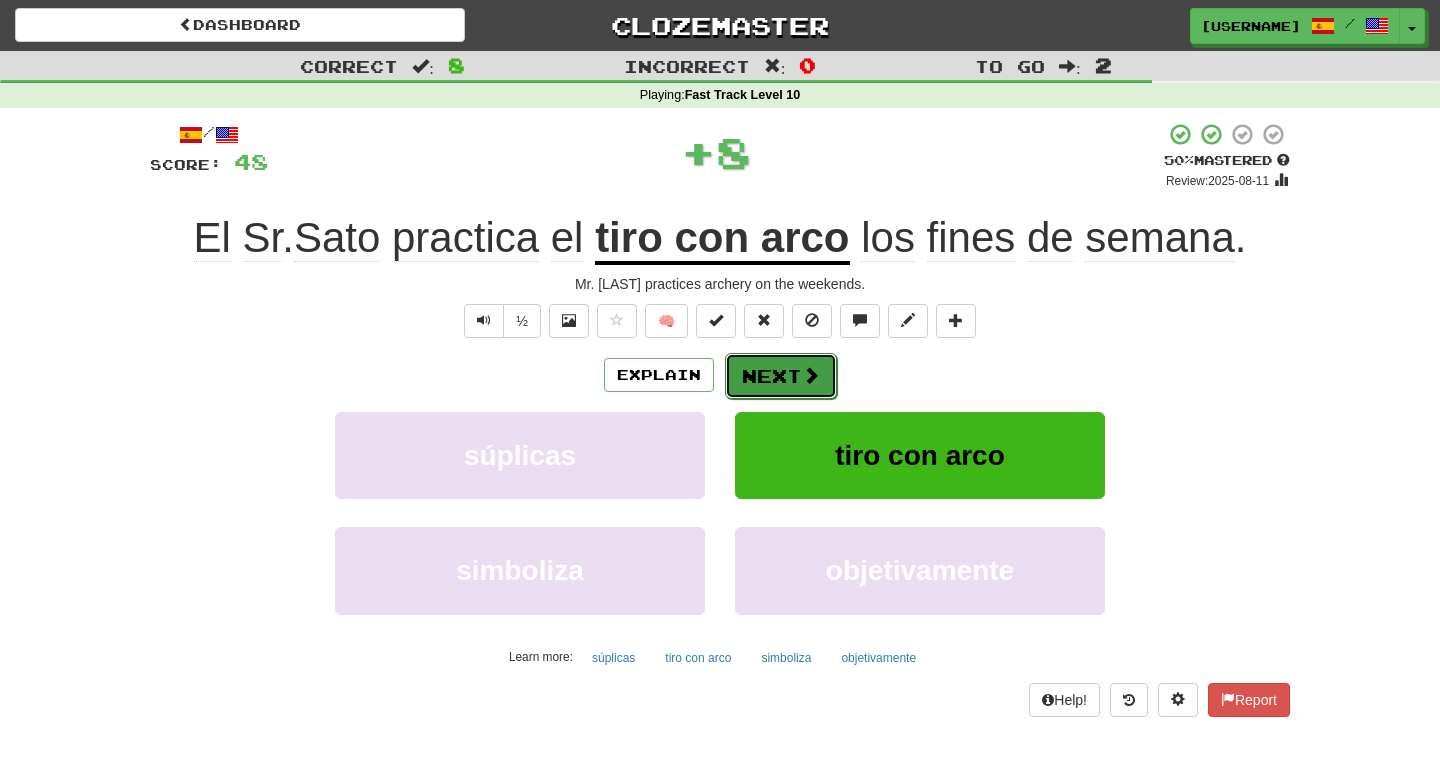 click on "Next" at bounding box center [781, 376] 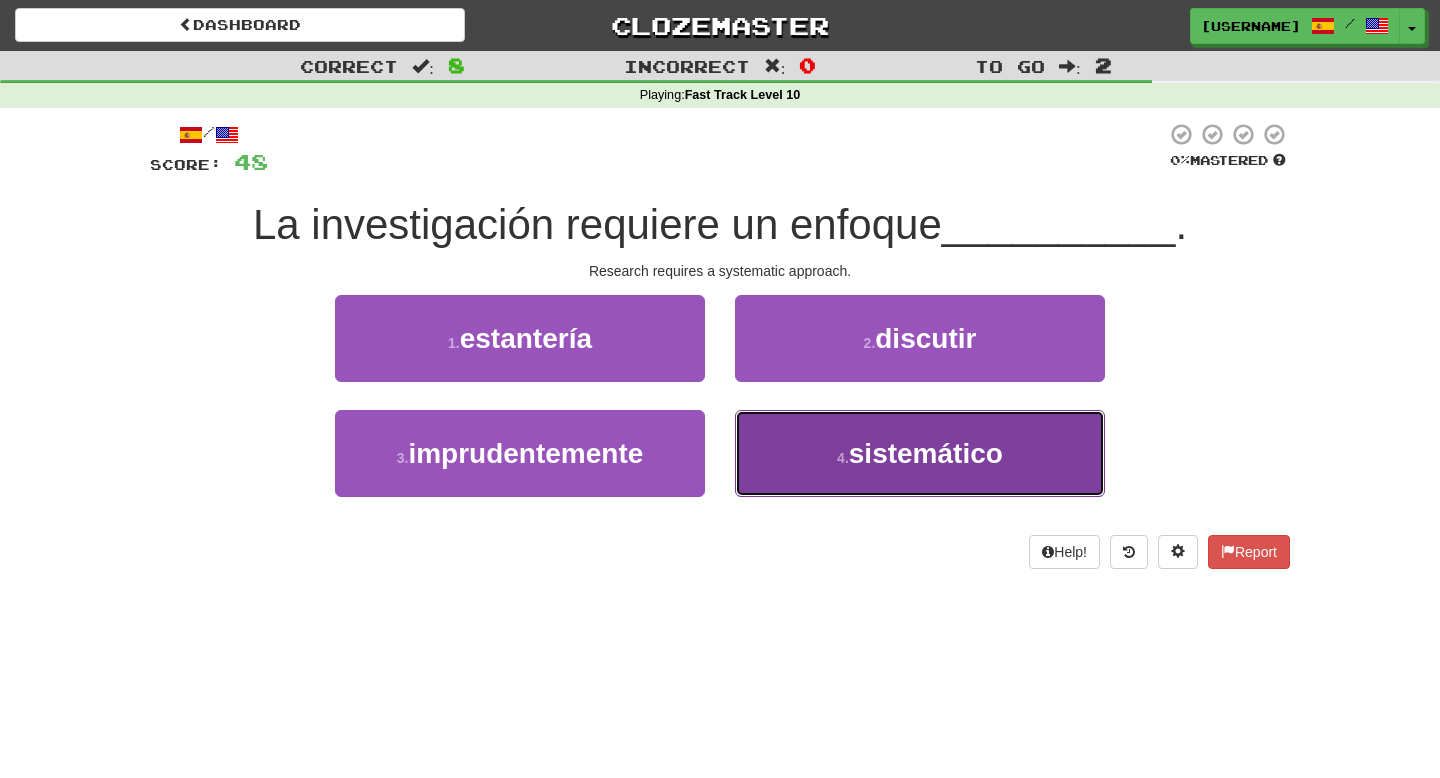 click on "sistemático" at bounding box center [926, 453] 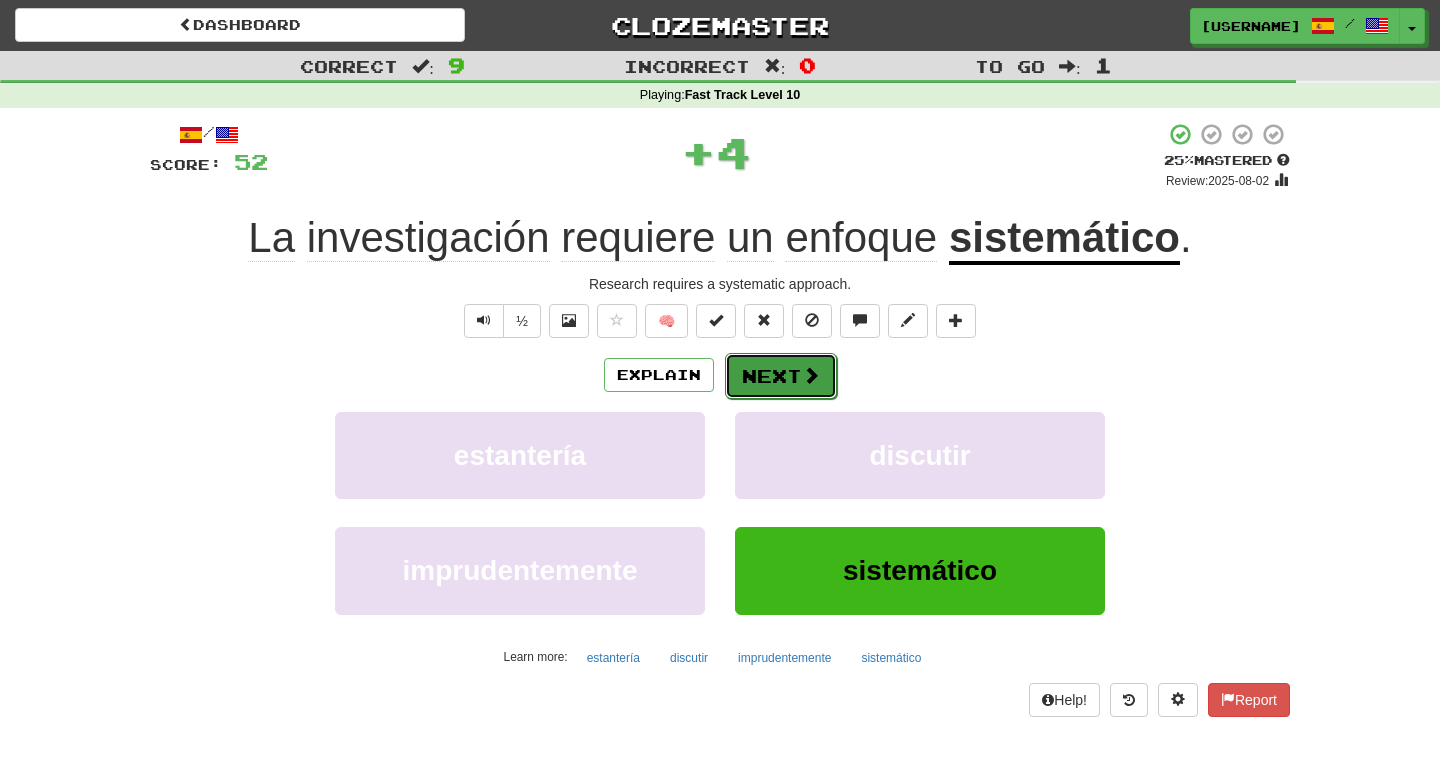 click on "Next" at bounding box center (781, 376) 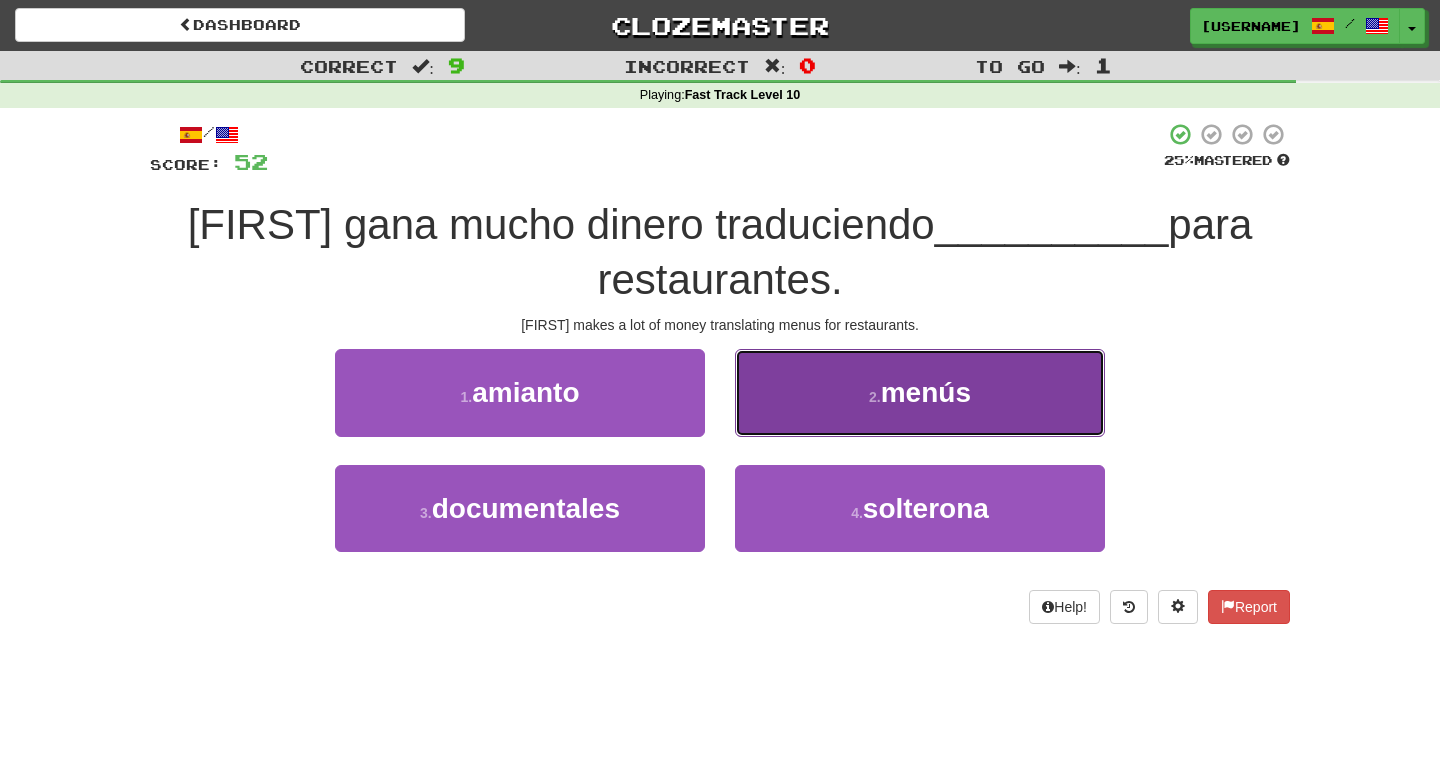 click on "2 .  menús" at bounding box center (920, 392) 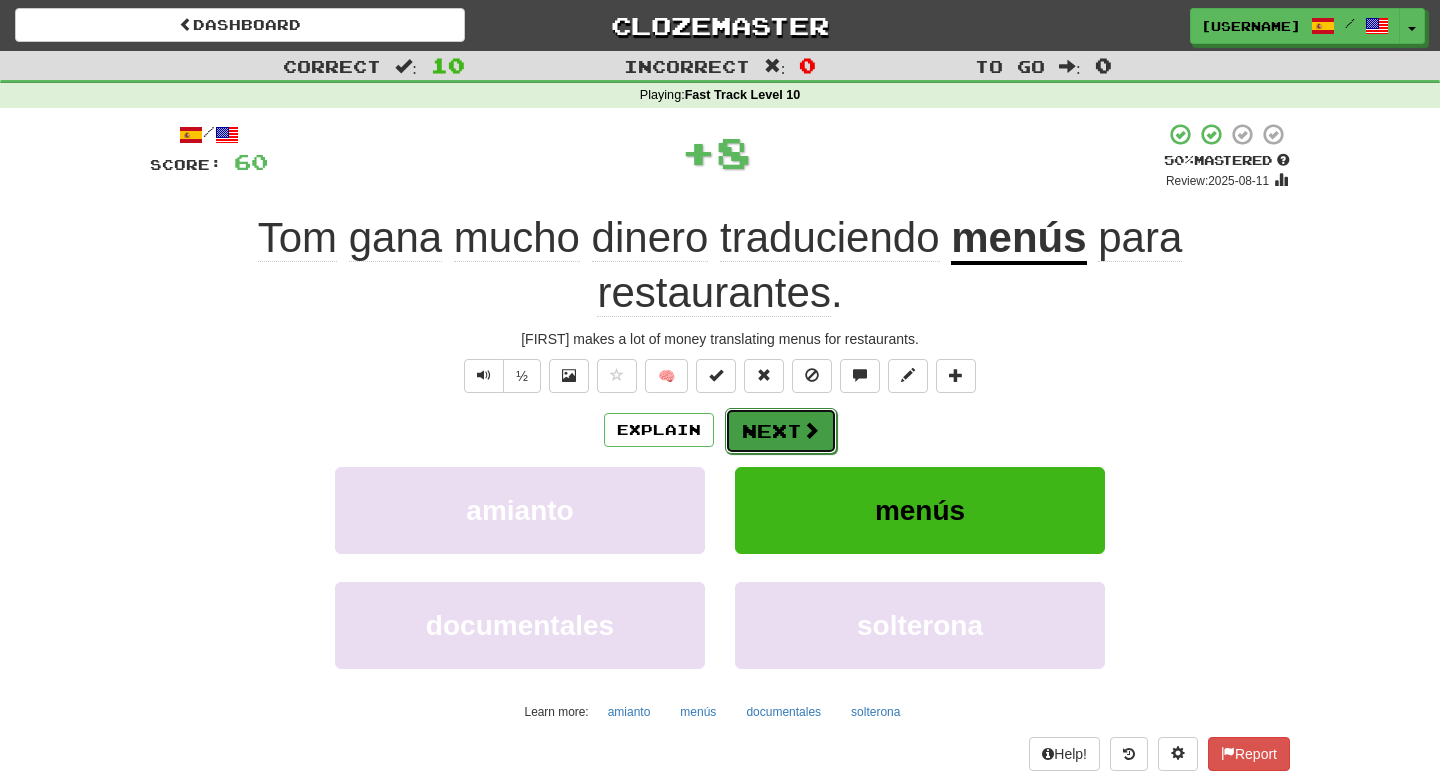 click on "Next" at bounding box center (781, 431) 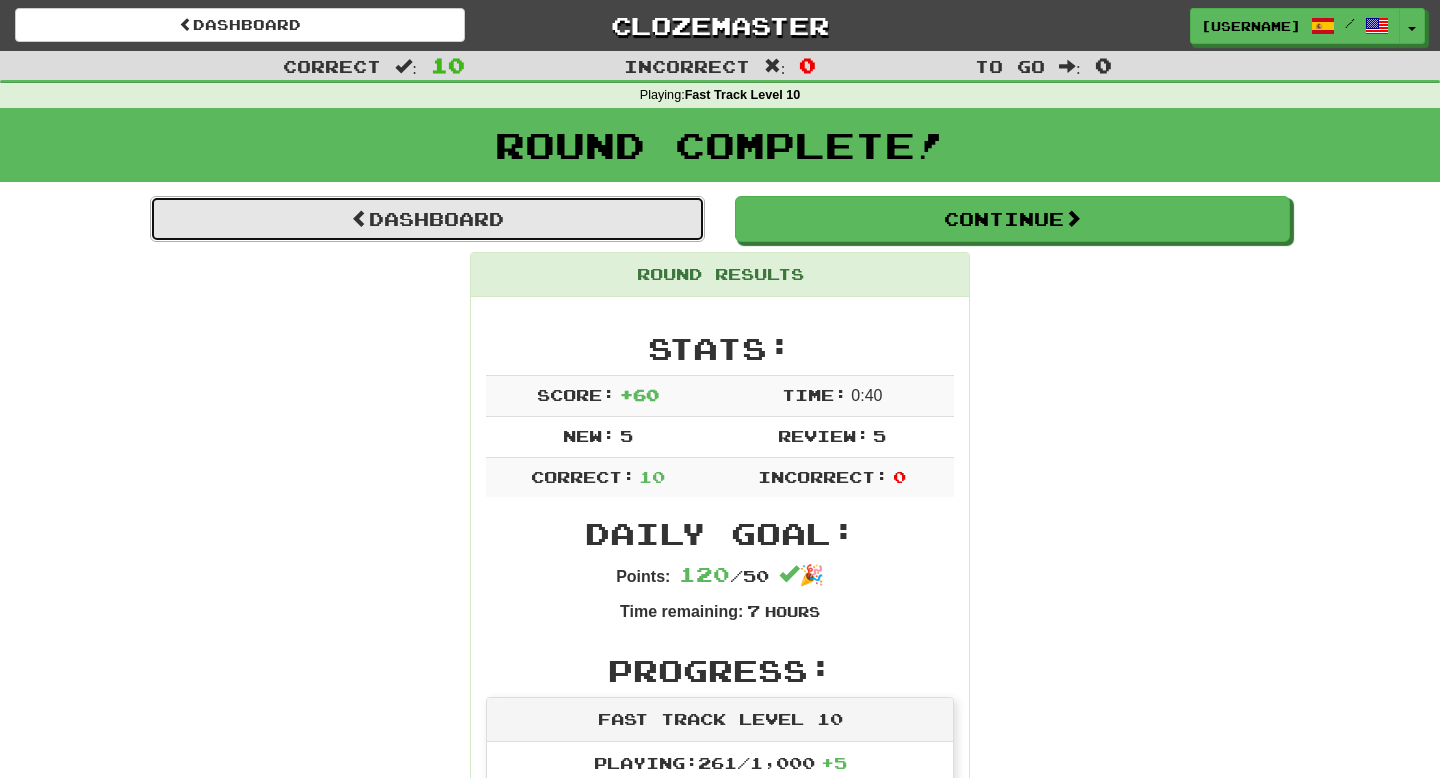 click on "Dashboard" at bounding box center (427, 219) 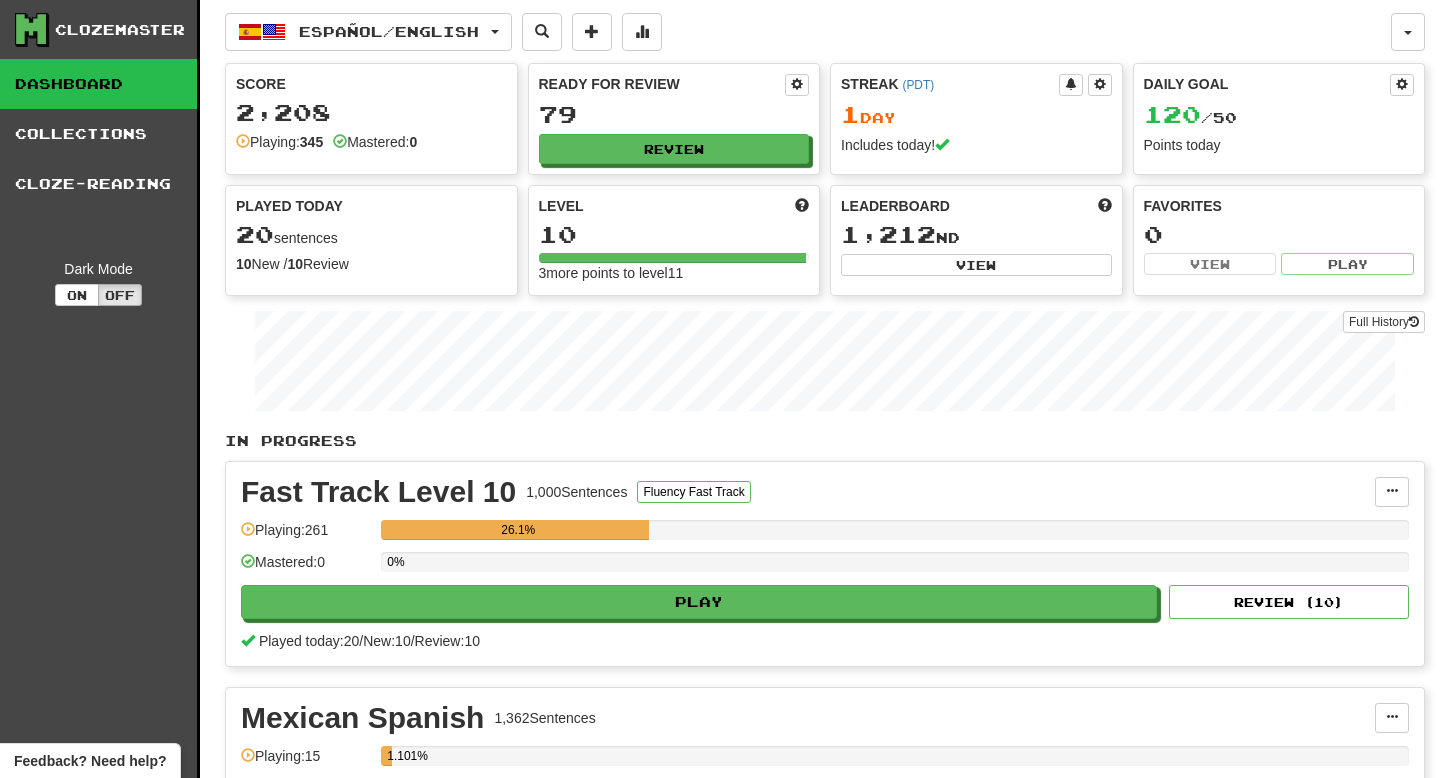 scroll, scrollTop: 0, scrollLeft: 0, axis: both 